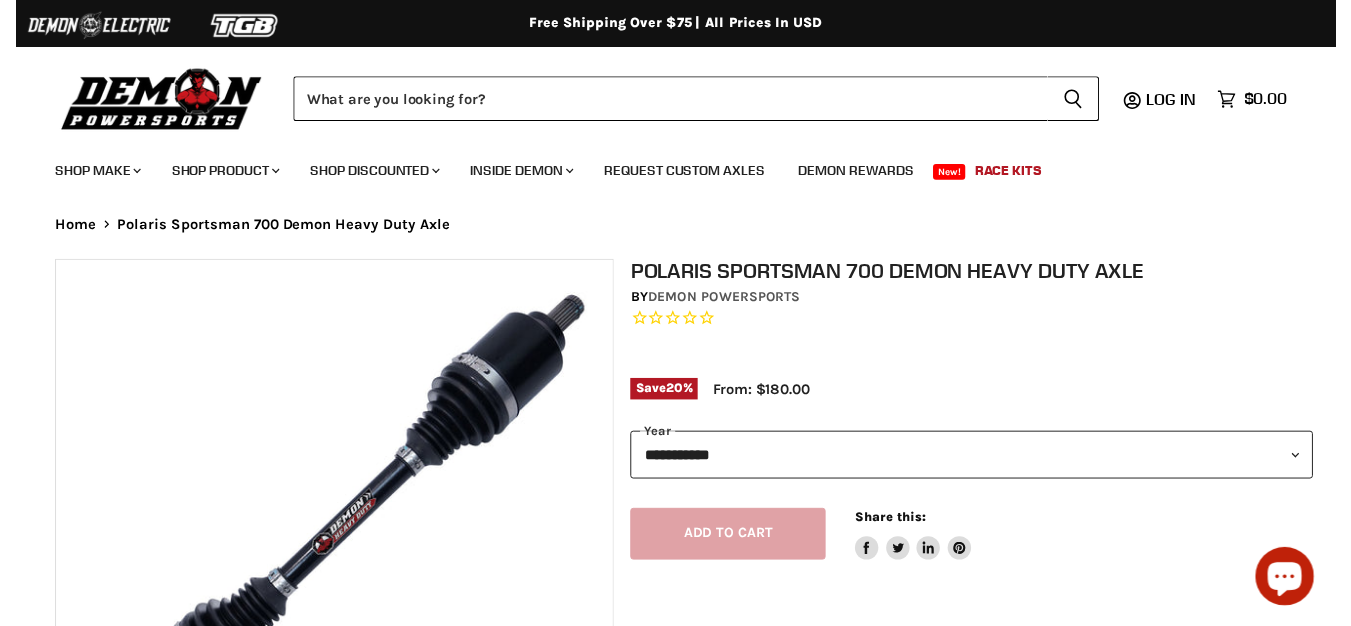 scroll, scrollTop: 0, scrollLeft: 0, axis: both 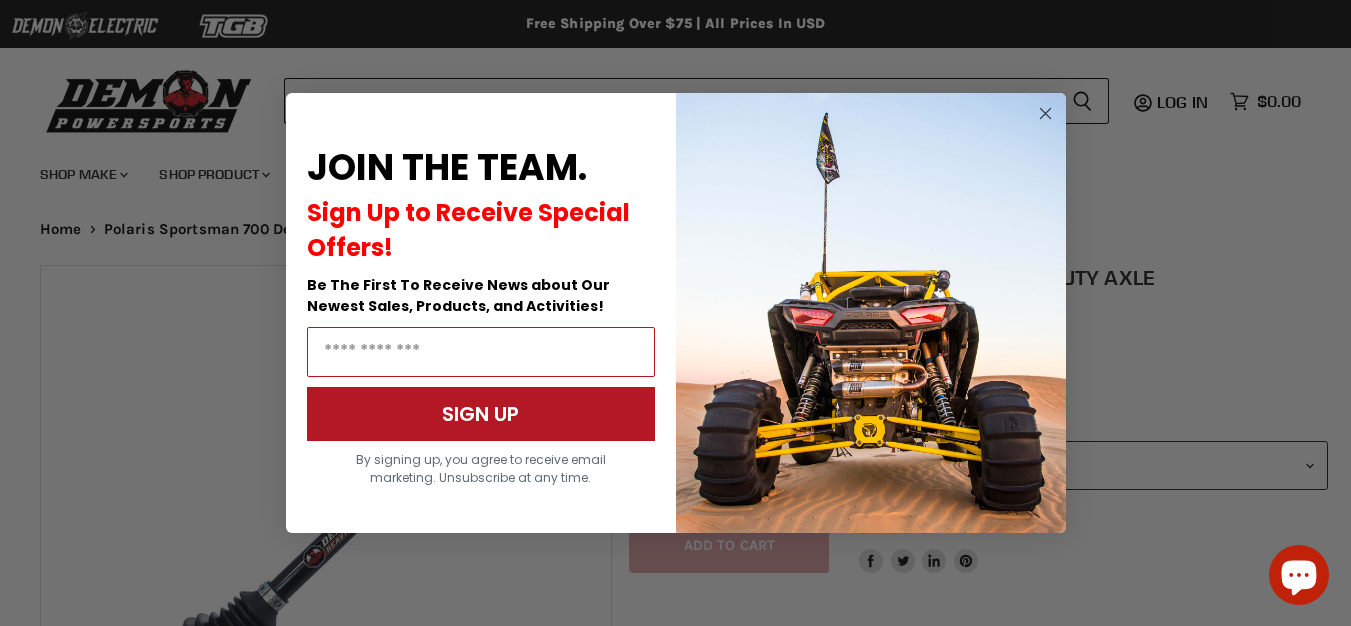 click 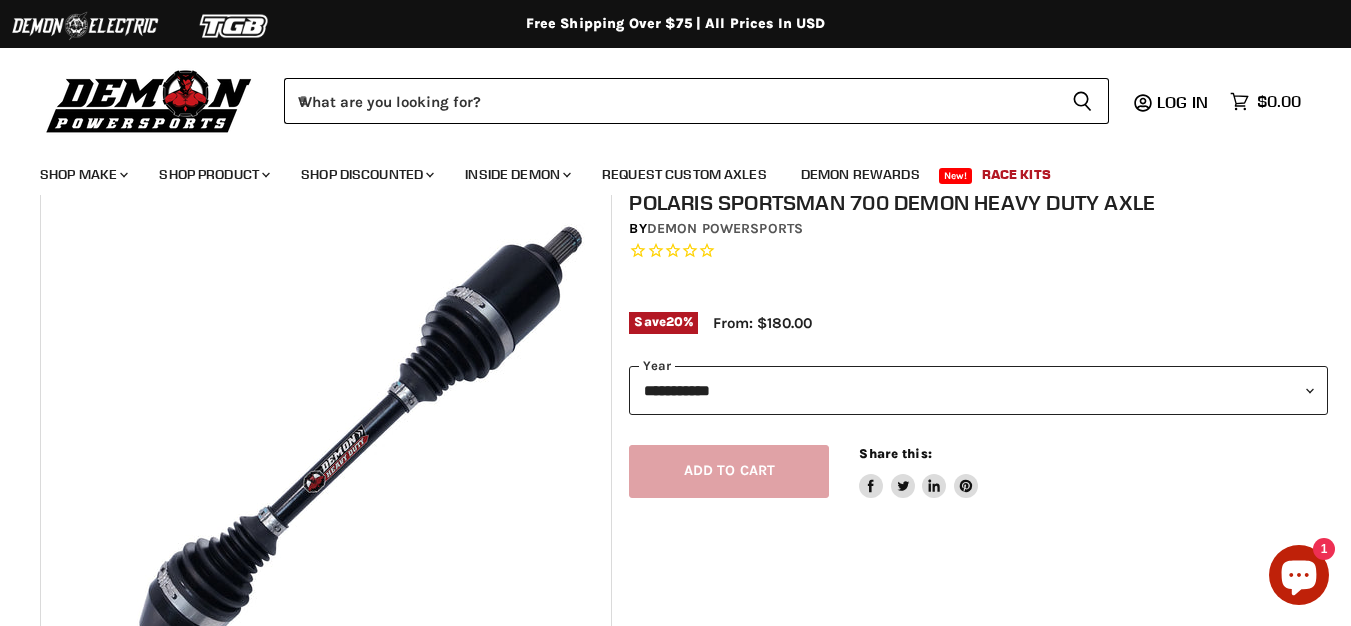 scroll, scrollTop: 0, scrollLeft: 0, axis: both 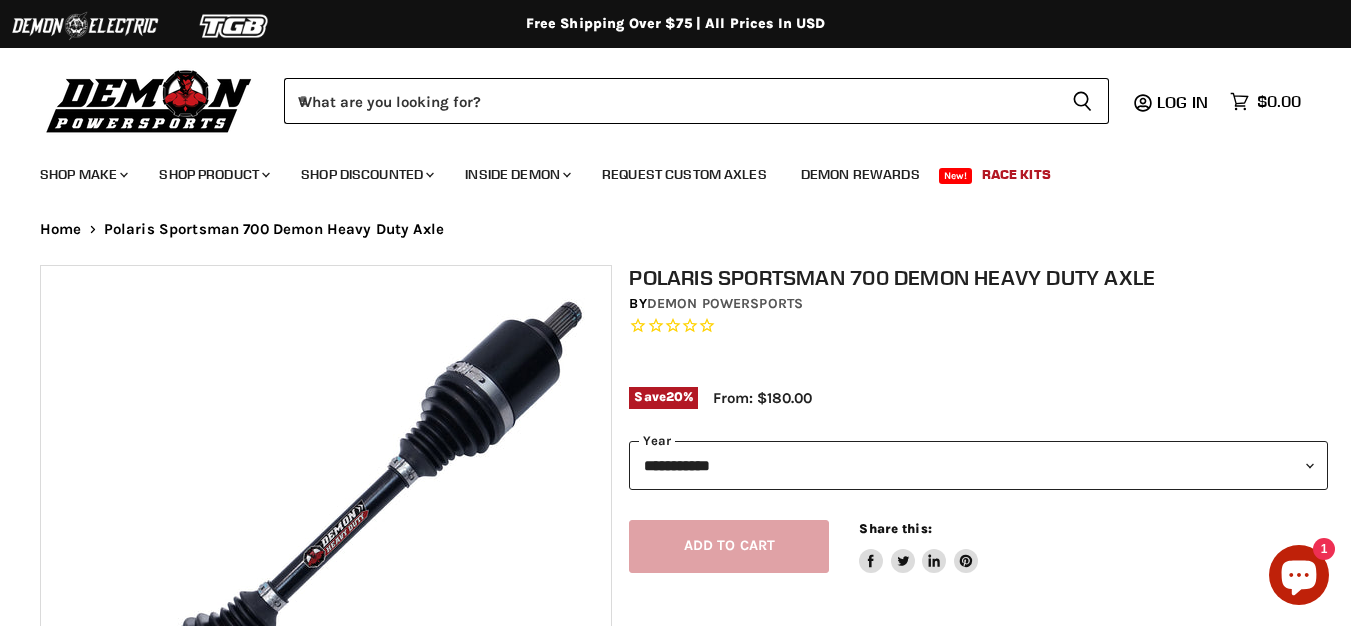 click on "**********" at bounding box center [978, 465] 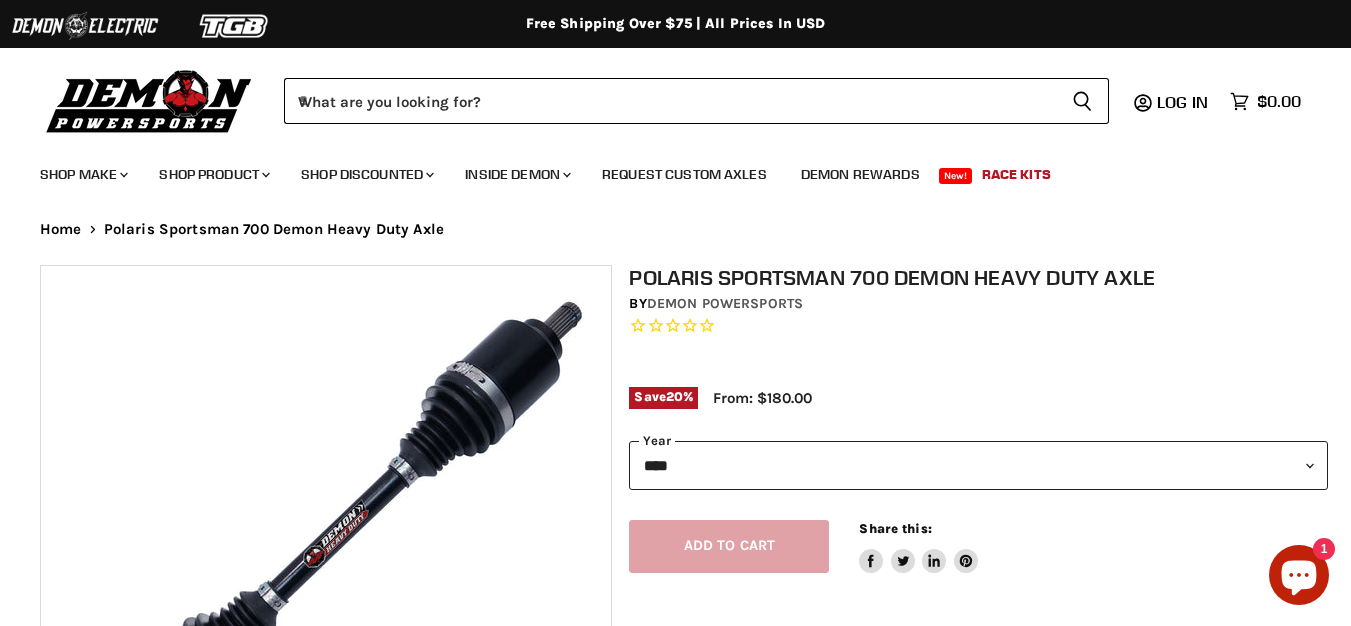 click on "**********" at bounding box center (978, 465) 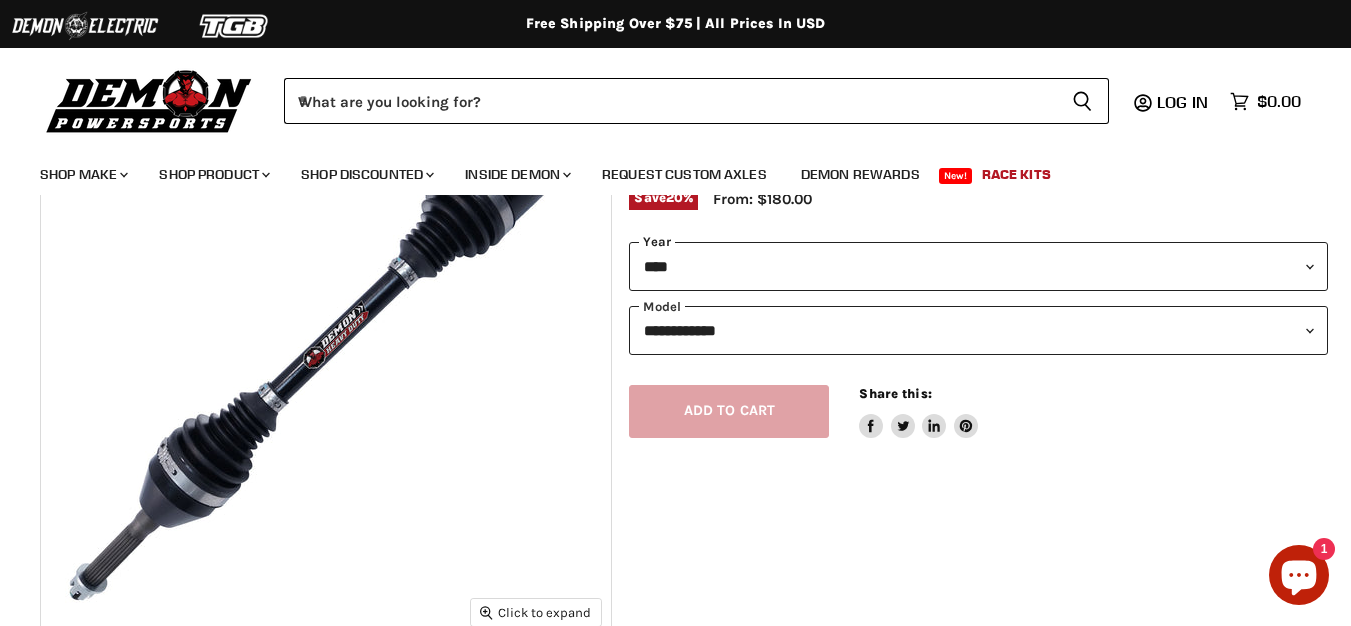 scroll, scrollTop: 200, scrollLeft: 0, axis: vertical 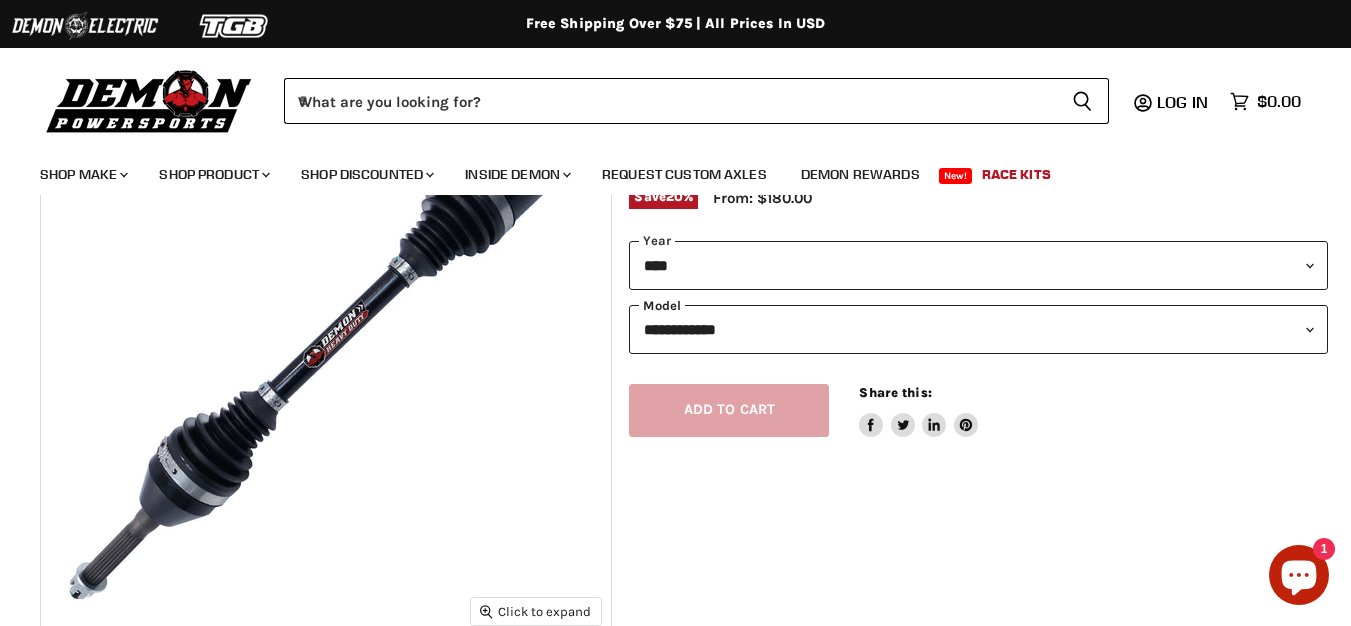 click on "**********" at bounding box center (978, 329) 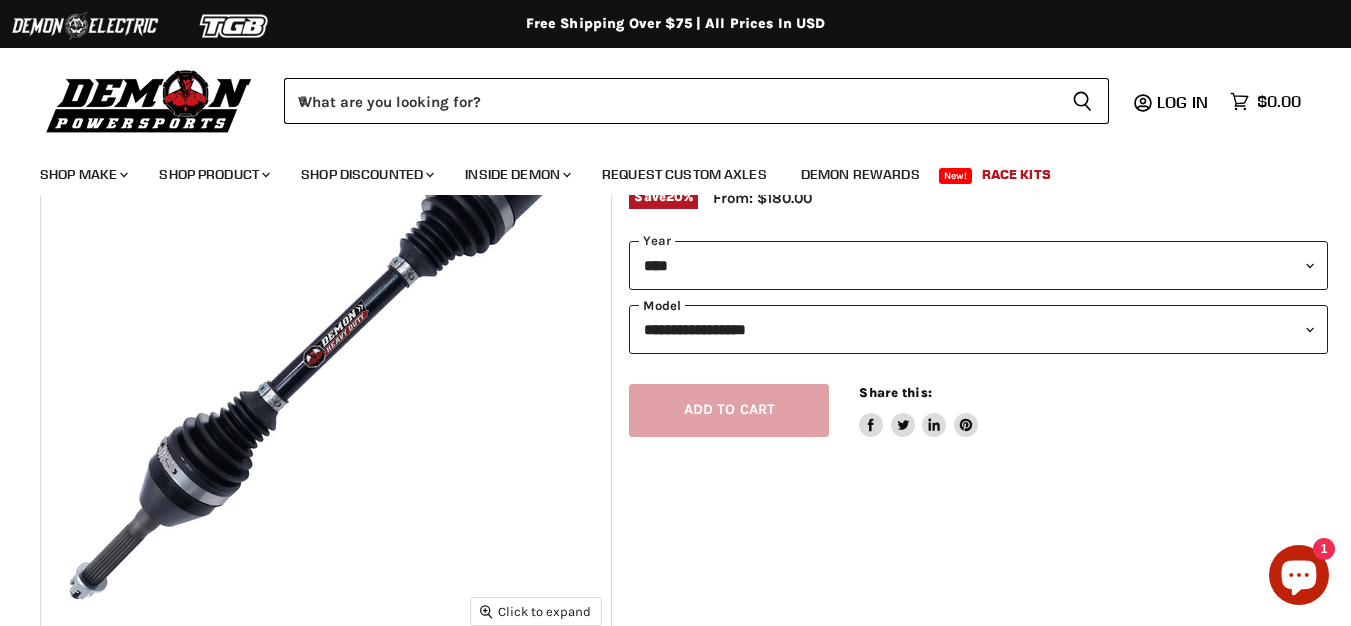 click on "**********" at bounding box center (978, 329) 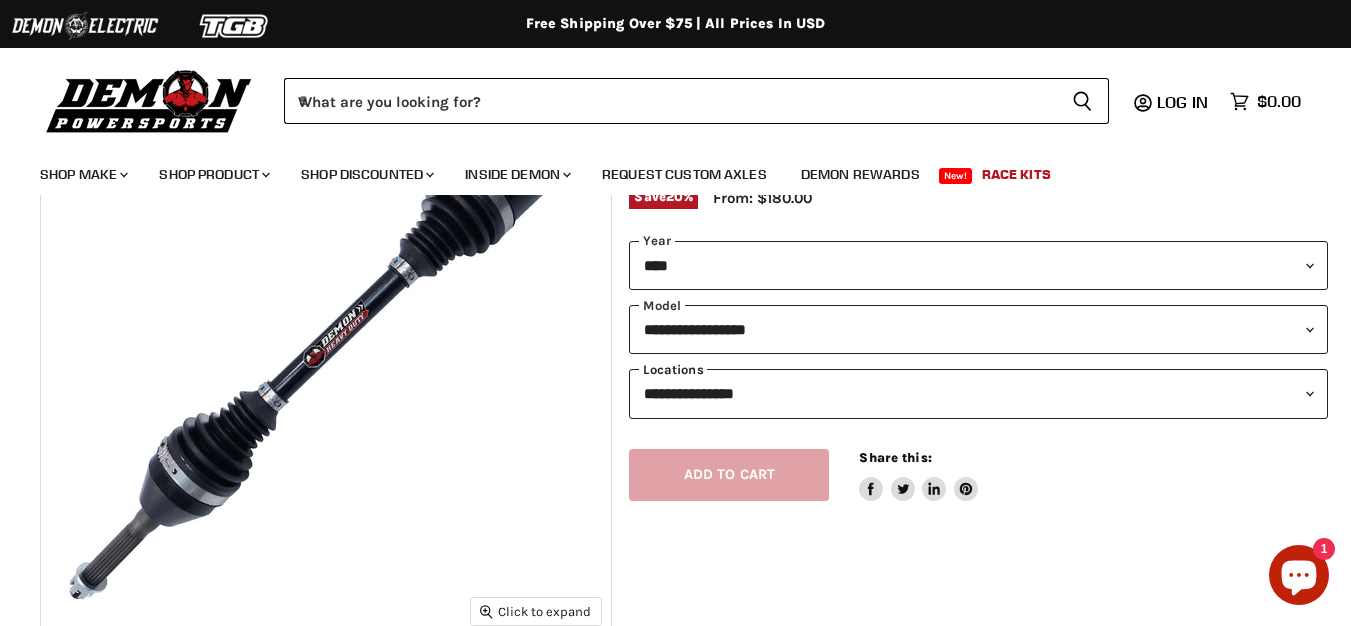 click on "**********" at bounding box center (978, 393) 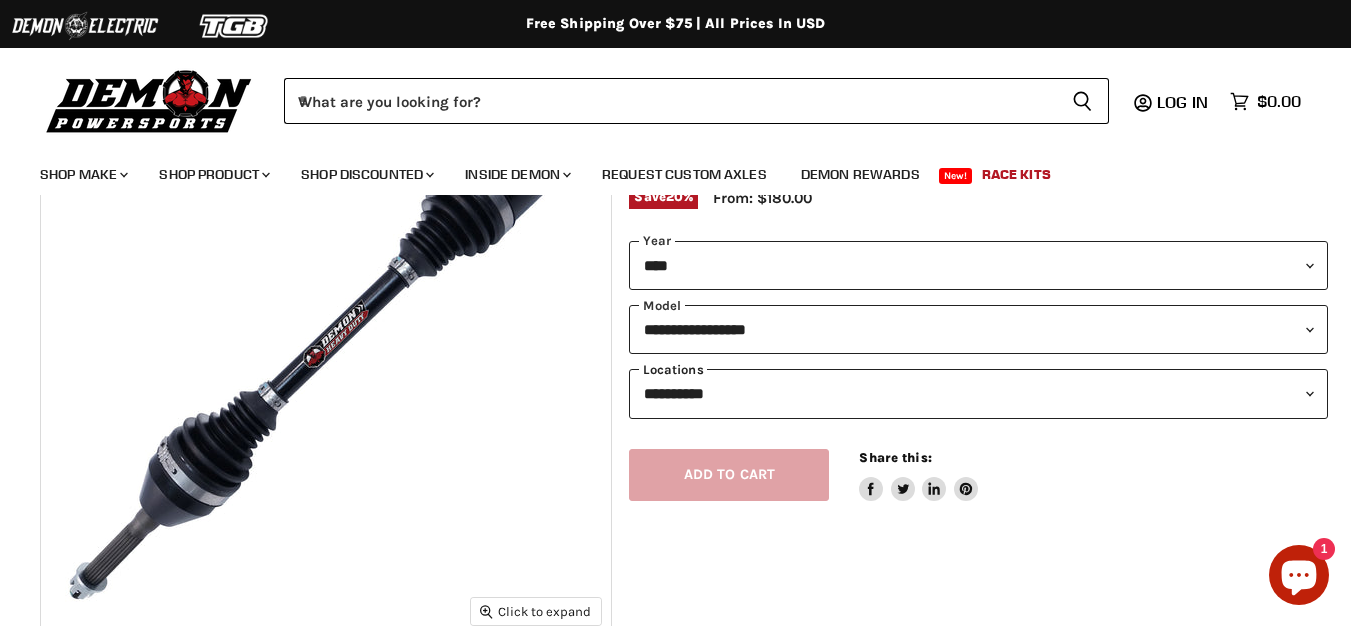 click on "**********" at bounding box center (978, 393) 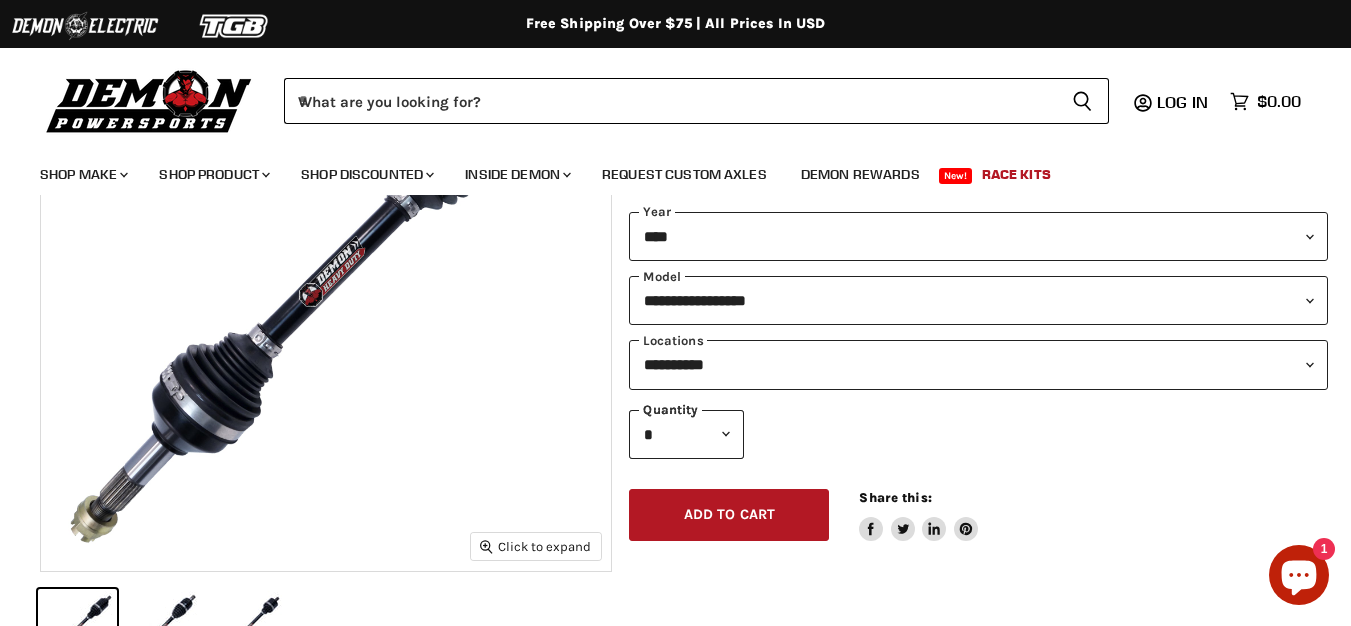 scroll, scrollTop: 300, scrollLeft: 0, axis: vertical 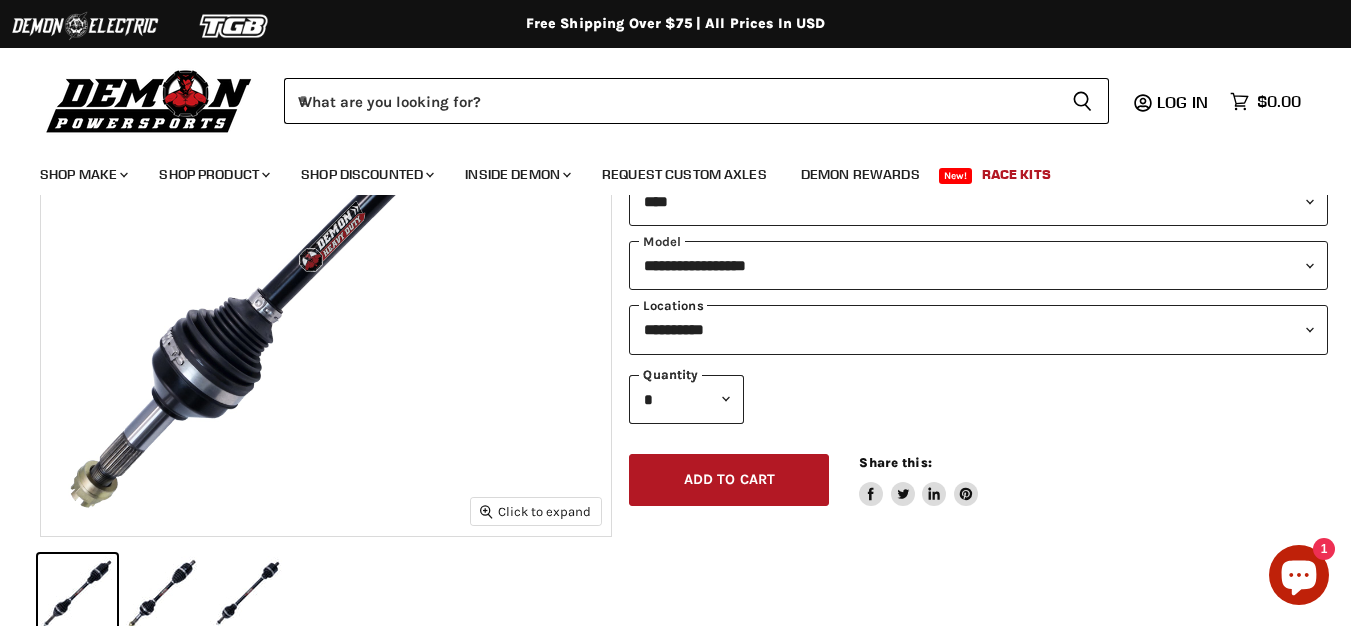 click on "**********" at bounding box center [978, 329] 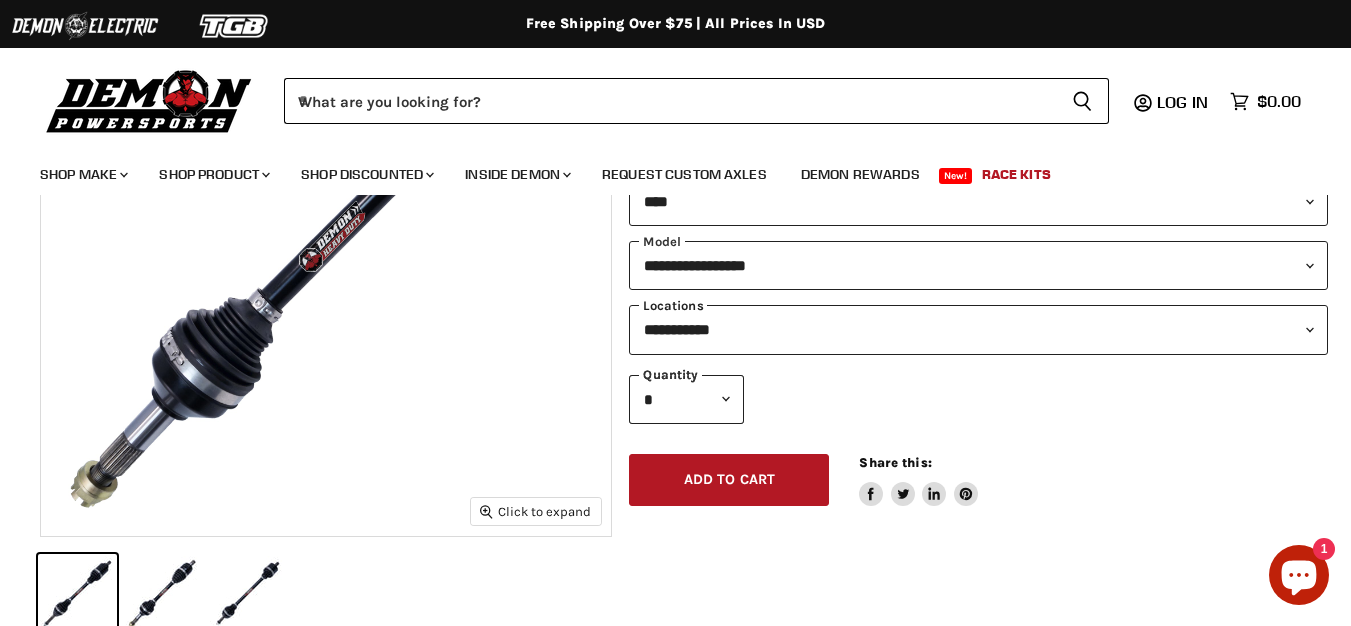 click on "**********" at bounding box center [978, 329] 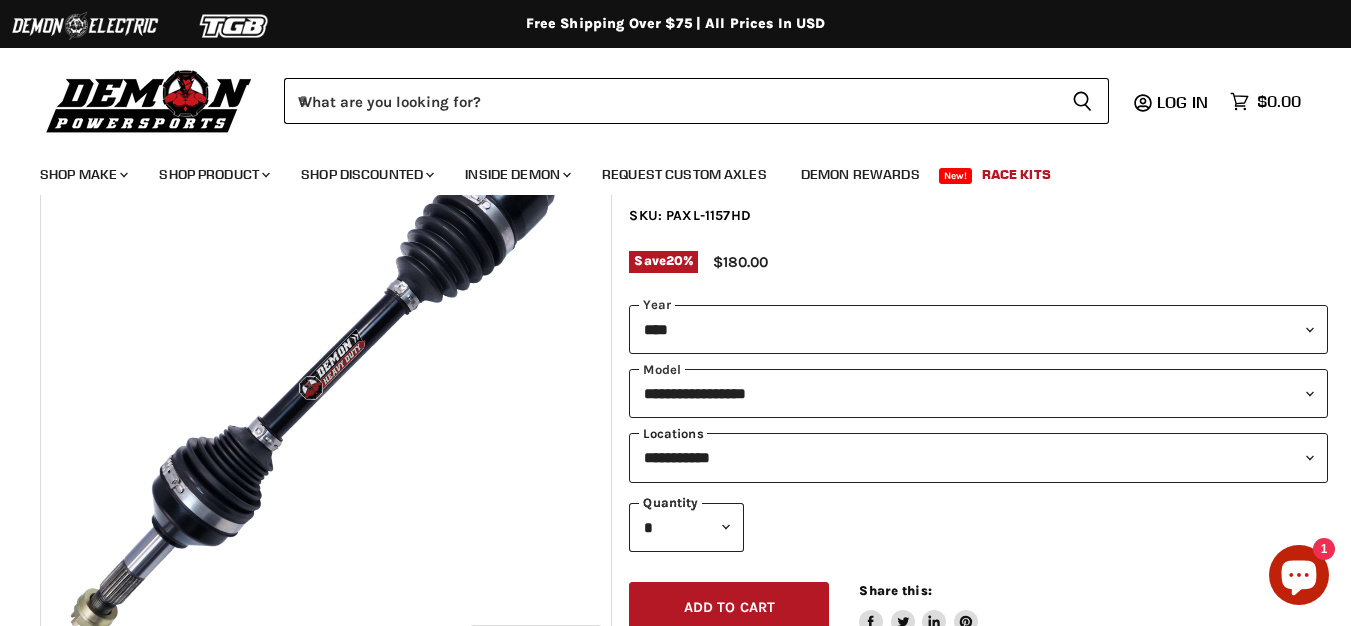 scroll, scrollTop: 200, scrollLeft: 0, axis: vertical 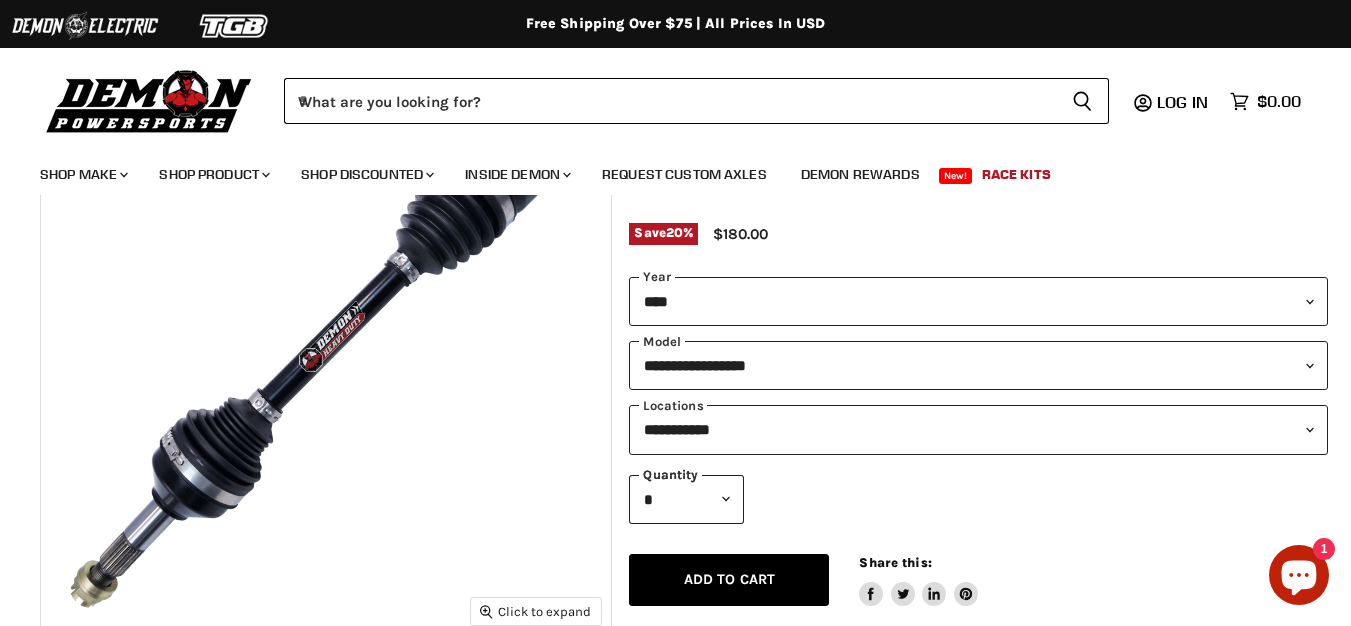click on "Add to cart
Spinner icon" at bounding box center (729, 580) 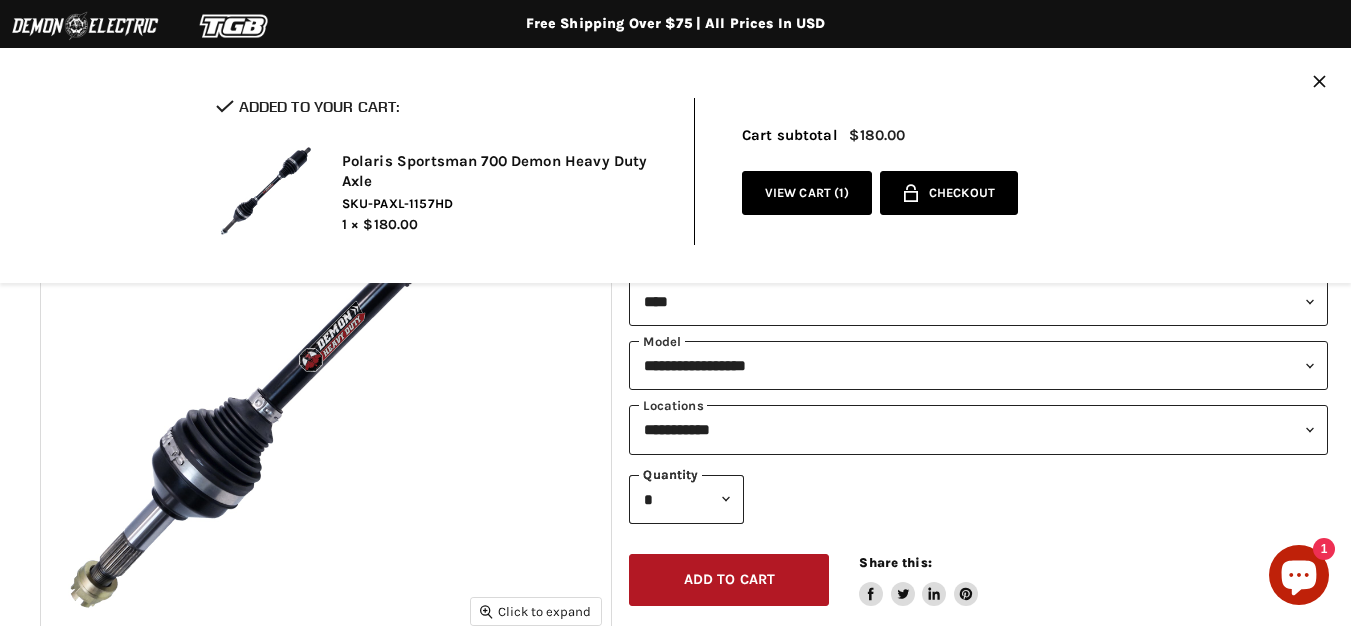 click on "Checkout" at bounding box center [962, 193] 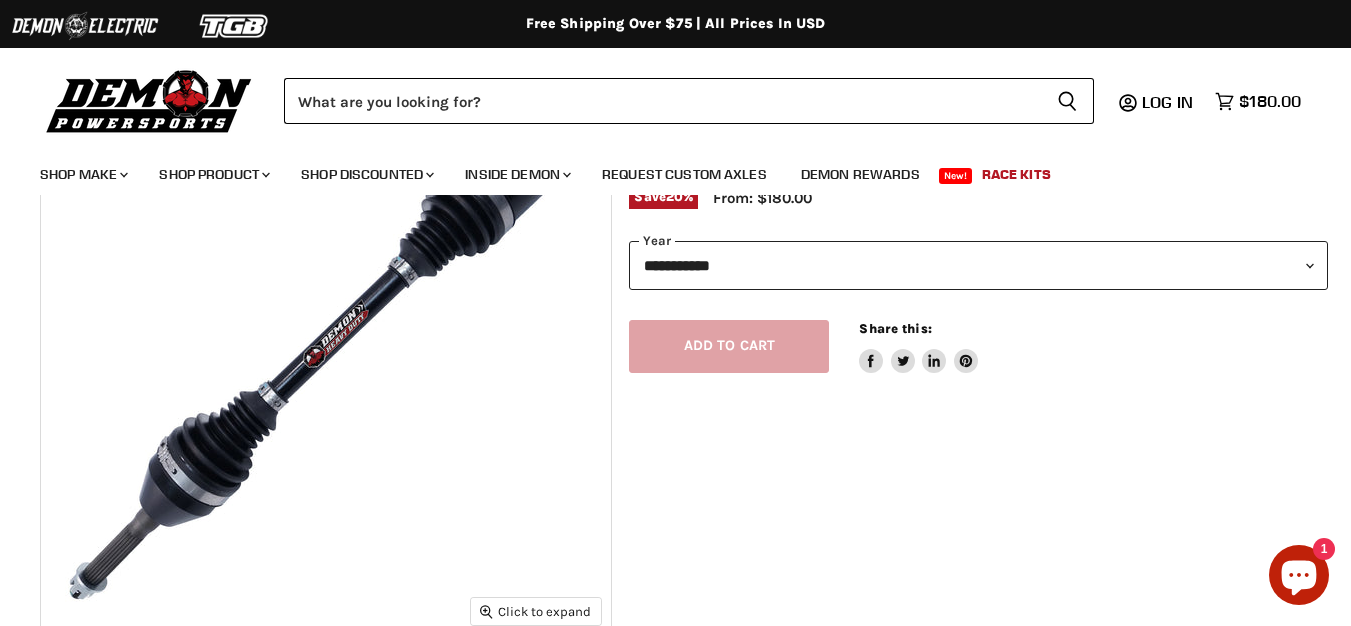 scroll, scrollTop: 200, scrollLeft: 0, axis: vertical 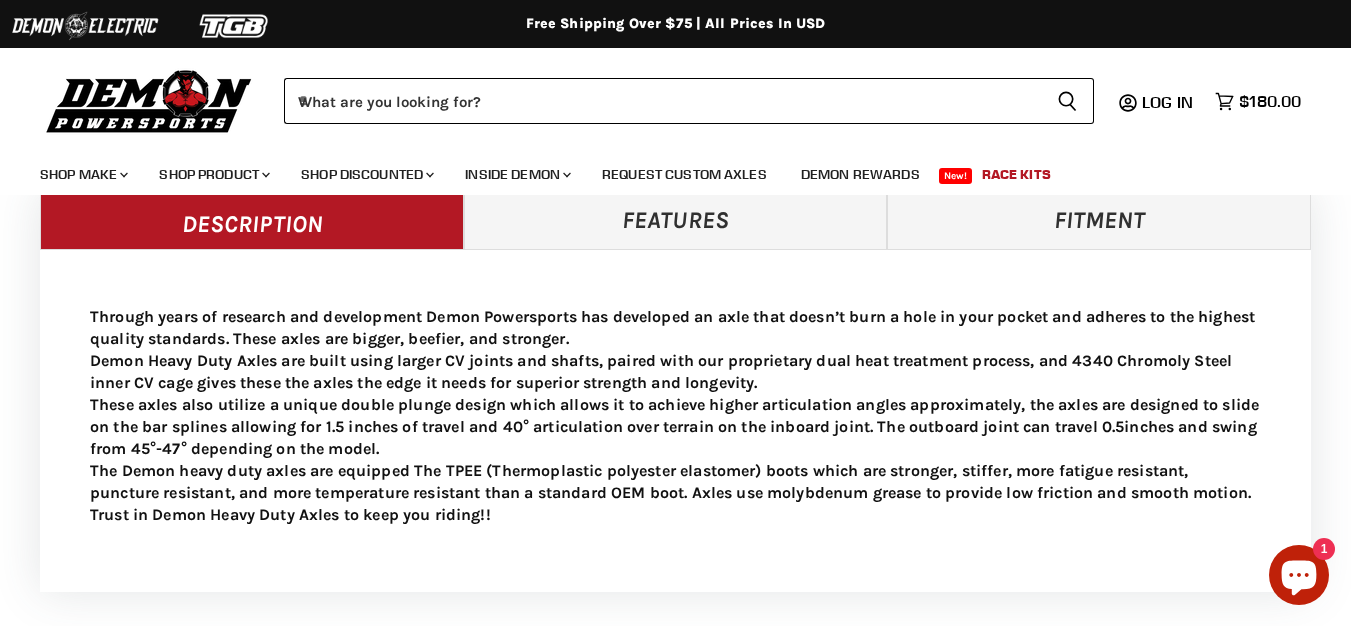 click on "Features" at bounding box center [676, 219] 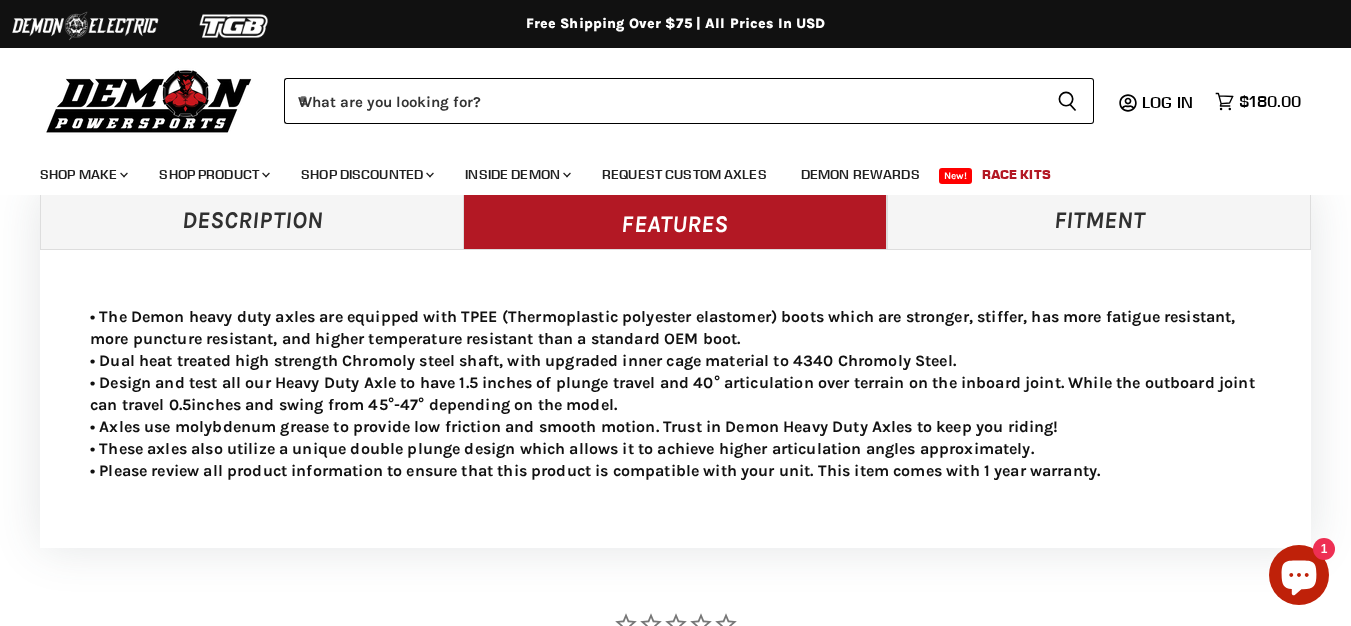 click on "Fitment" at bounding box center [1099, 219] 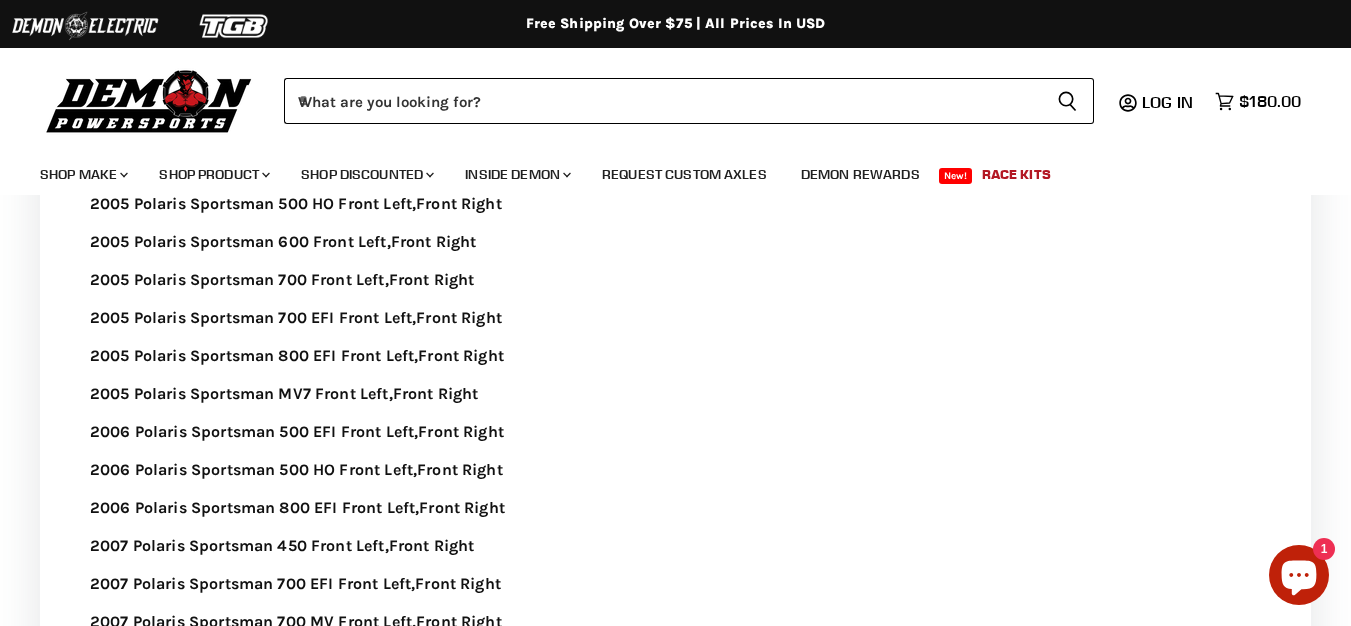 scroll, scrollTop: 2400, scrollLeft: 0, axis: vertical 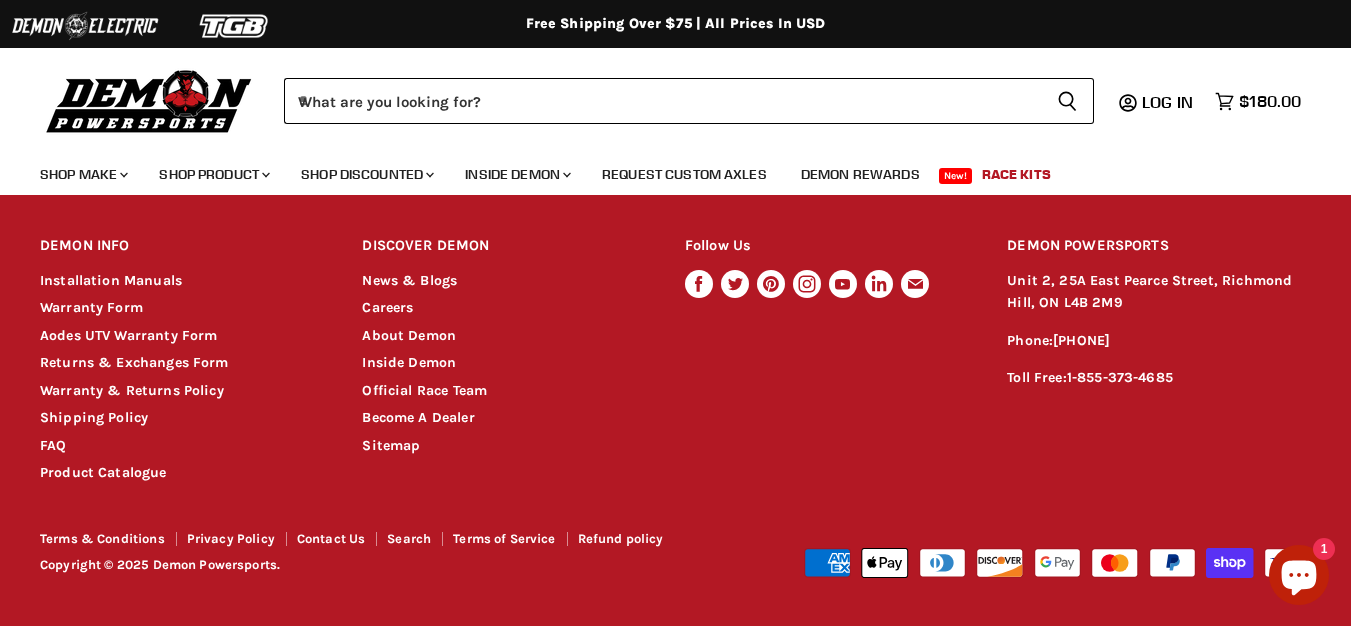 click 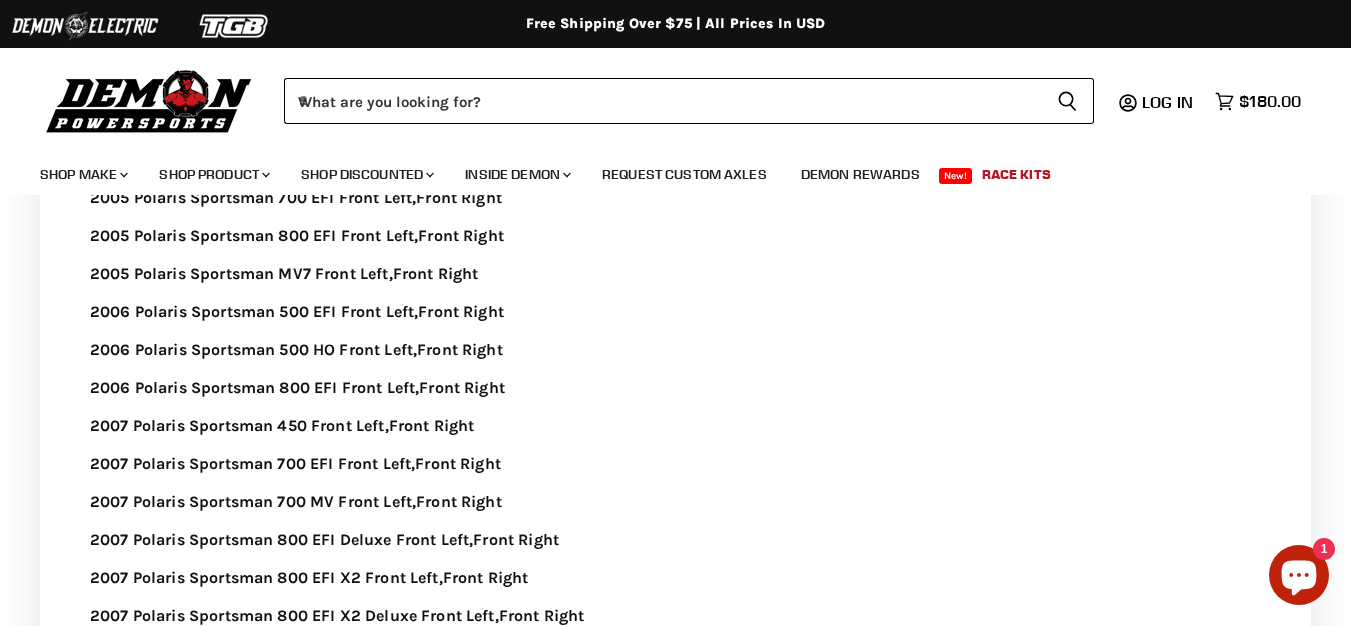 scroll, scrollTop: 2421, scrollLeft: 0, axis: vertical 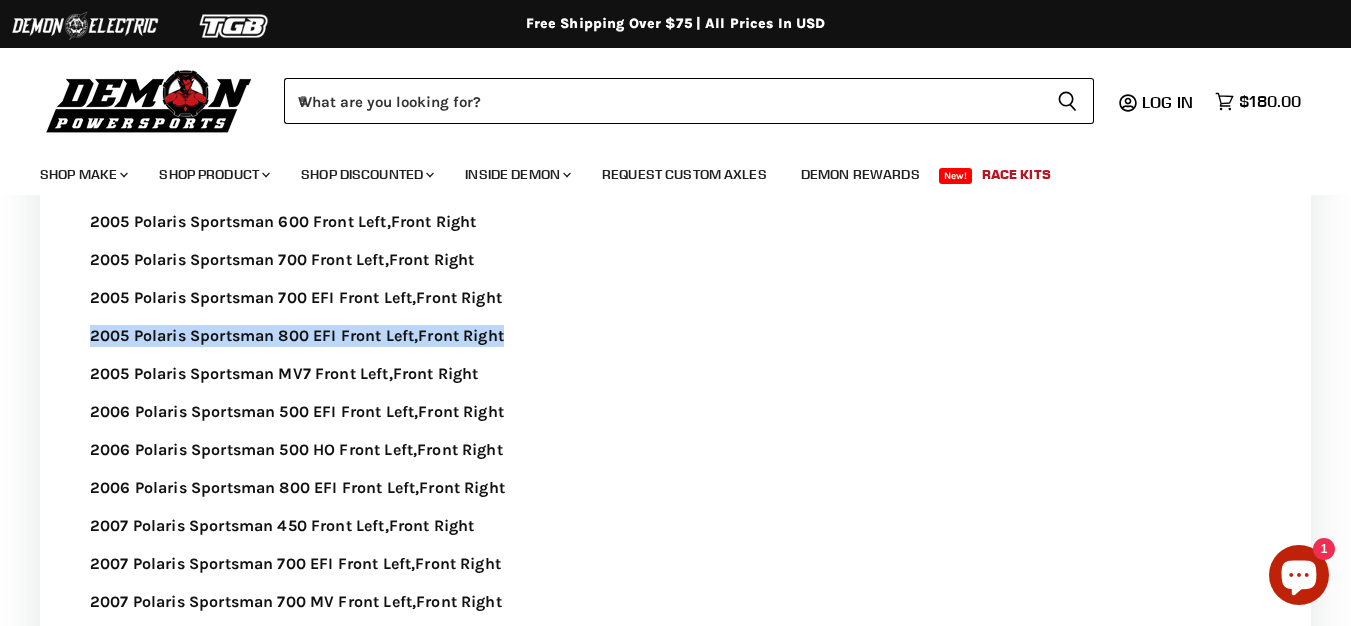 drag, startPoint x: 91, startPoint y: 334, endPoint x: 515, endPoint y: 340, distance: 424.04245 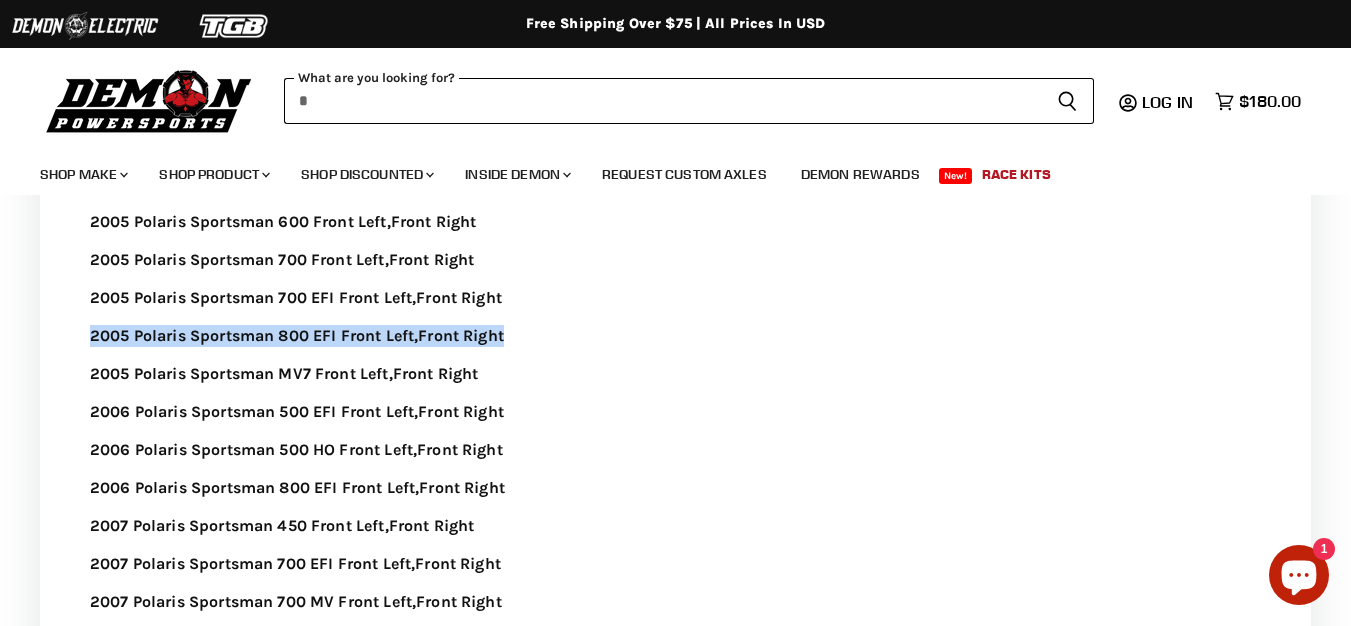 click at bounding box center (662, 101) 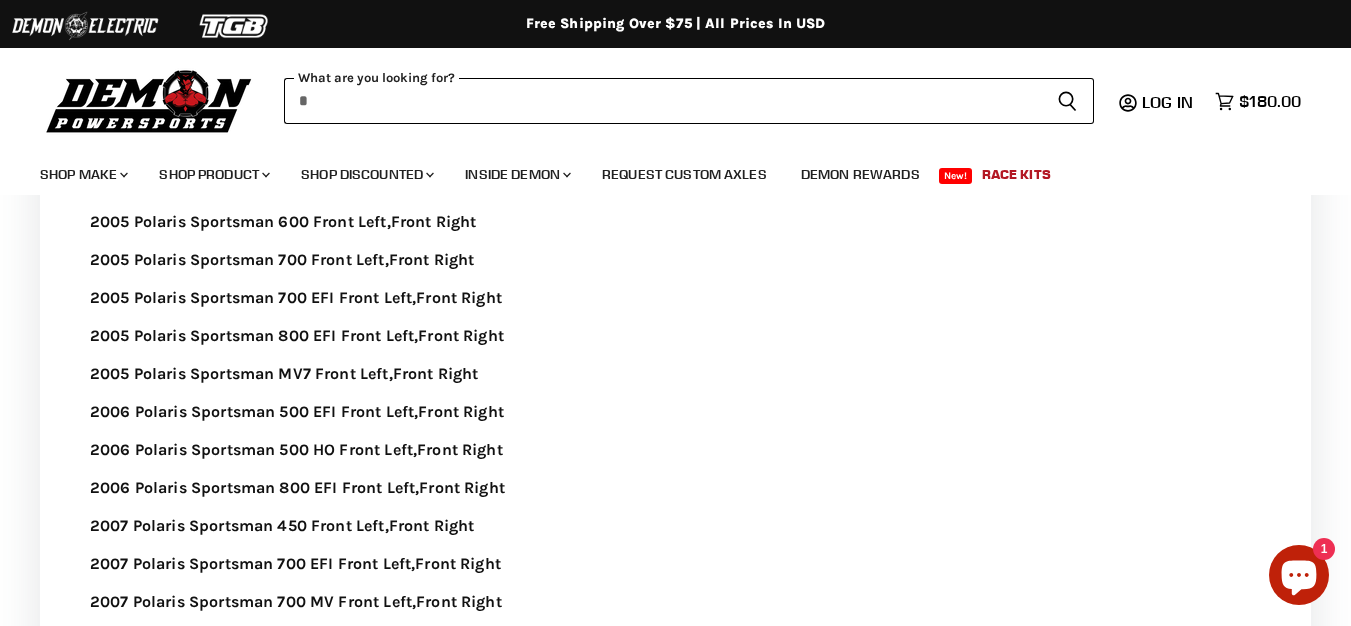 paste on "**********" 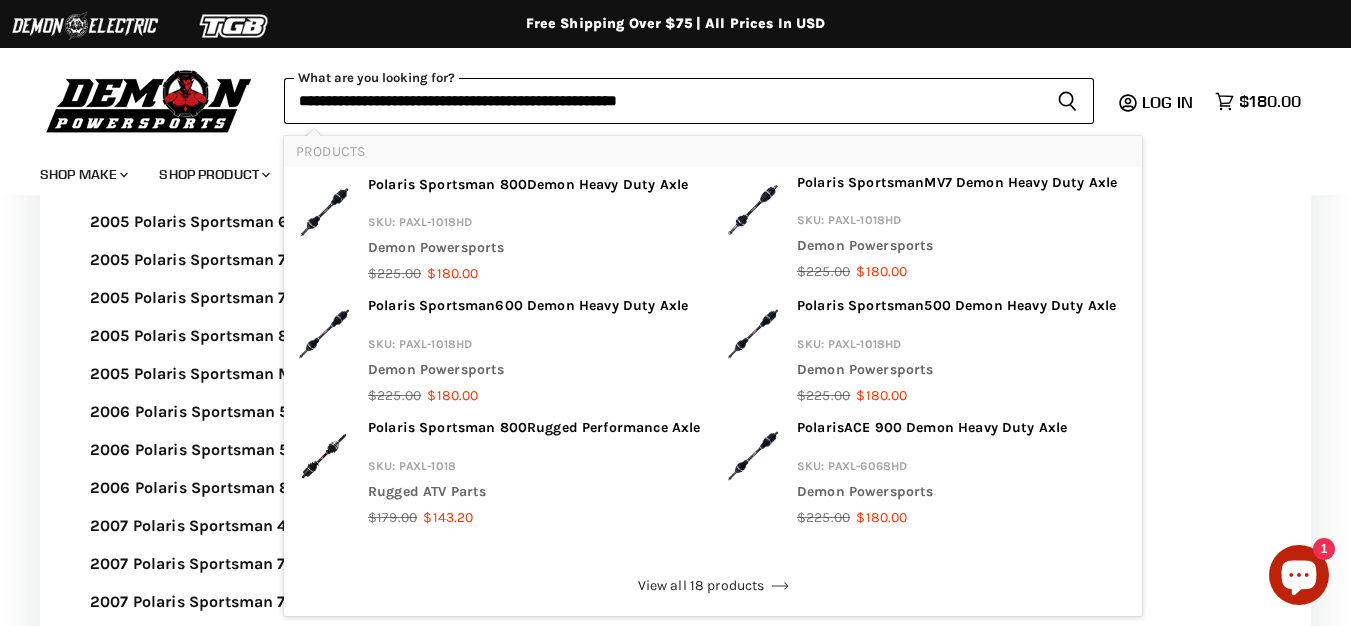 click on "Search icon
Spinner icon" at bounding box center (1067, 101) 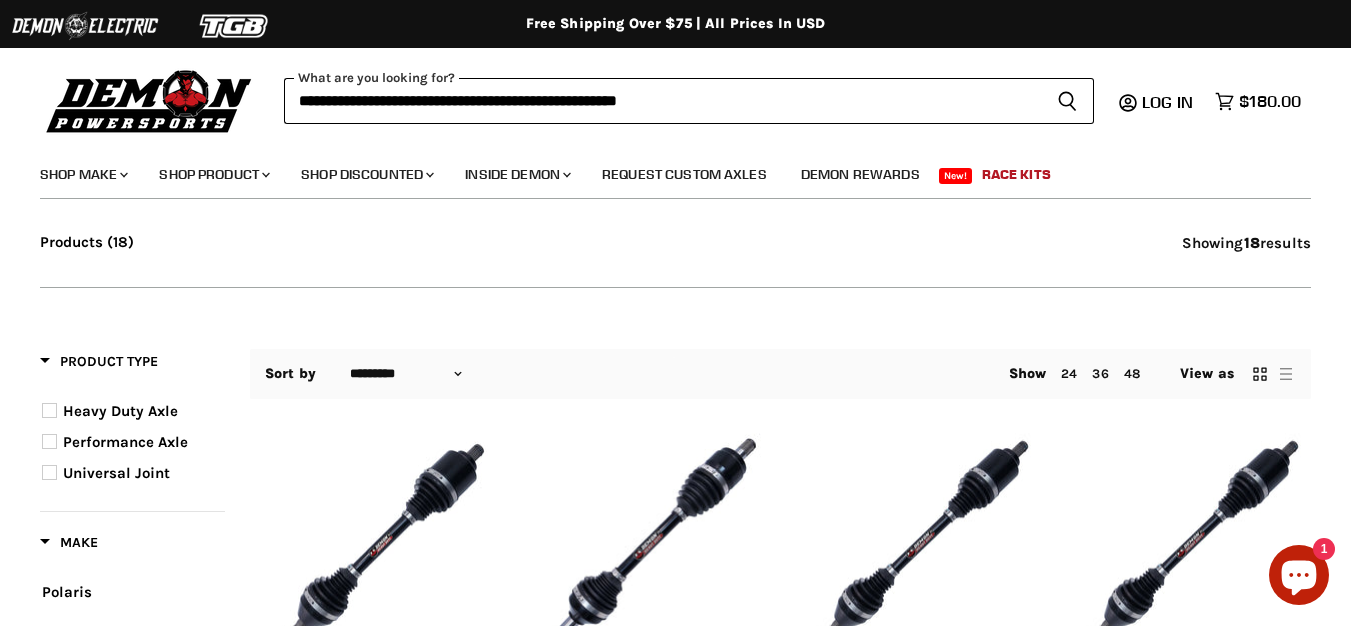 scroll, scrollTop: 200, scrollLeft: 0, axis: vertical 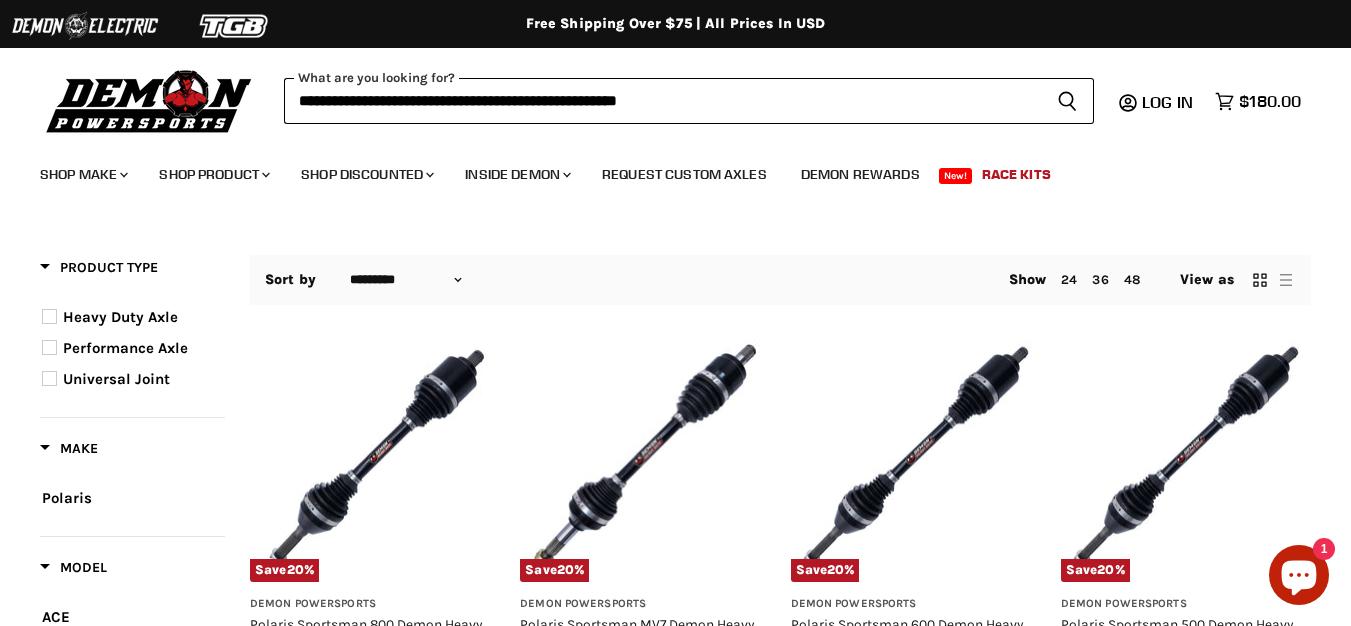 type on "**********" 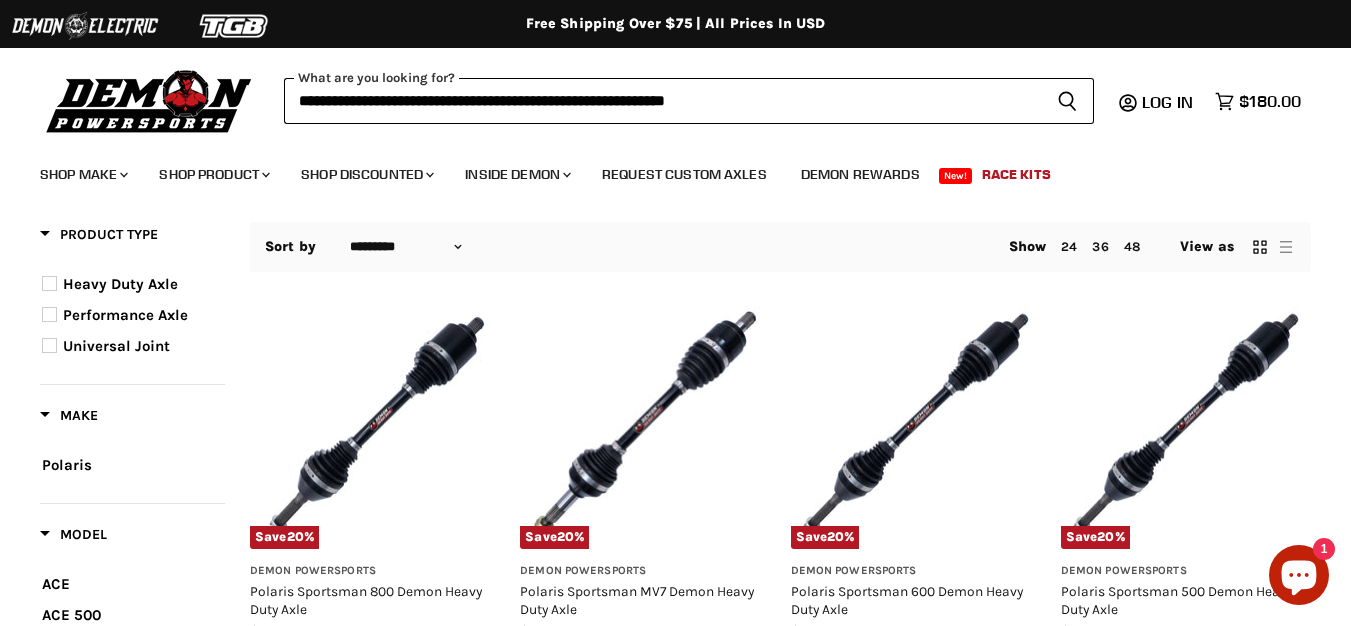 scroll, scrollTop: 300, scrollLeft: 0, axis: vertical 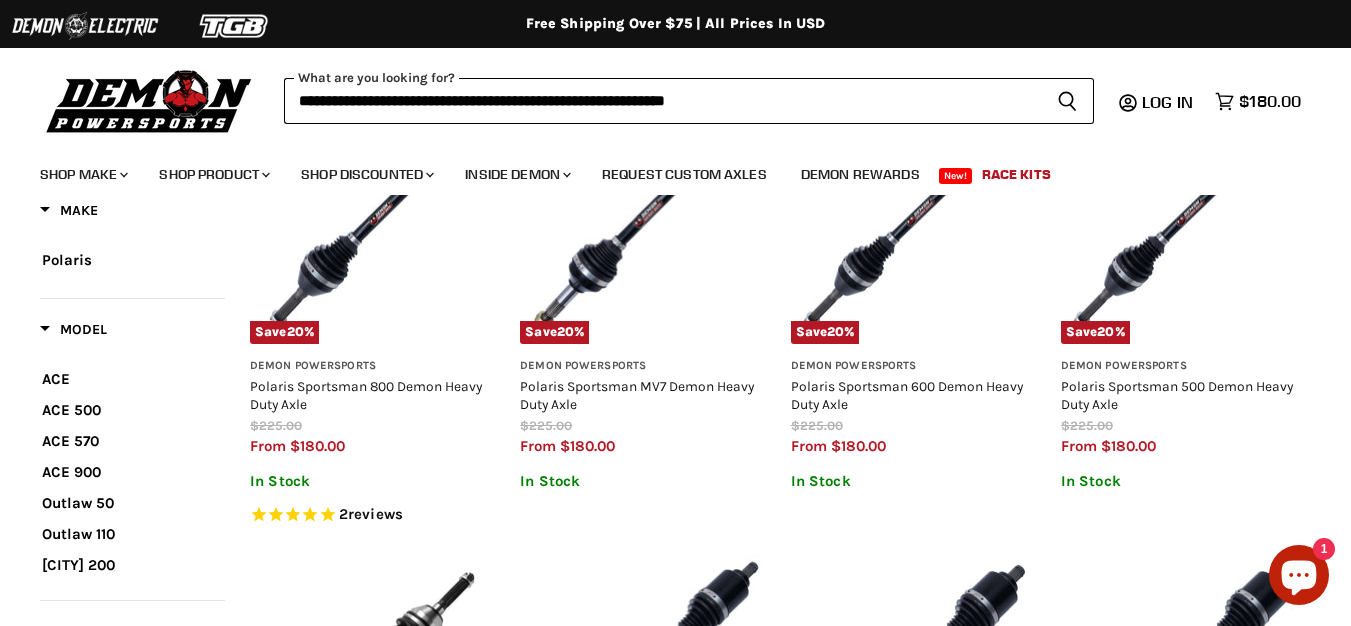 click at bounding box center [375, 218] 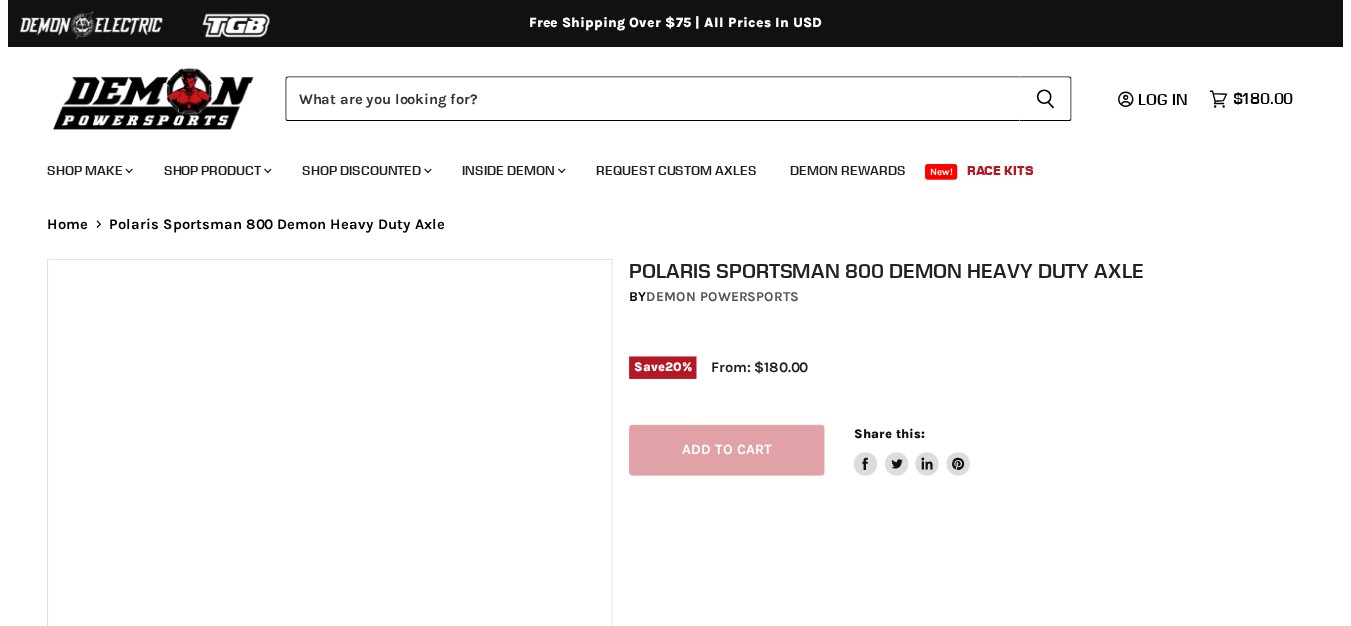 scroll, scrollTop: 0, scrollLeft: 0, axis: both 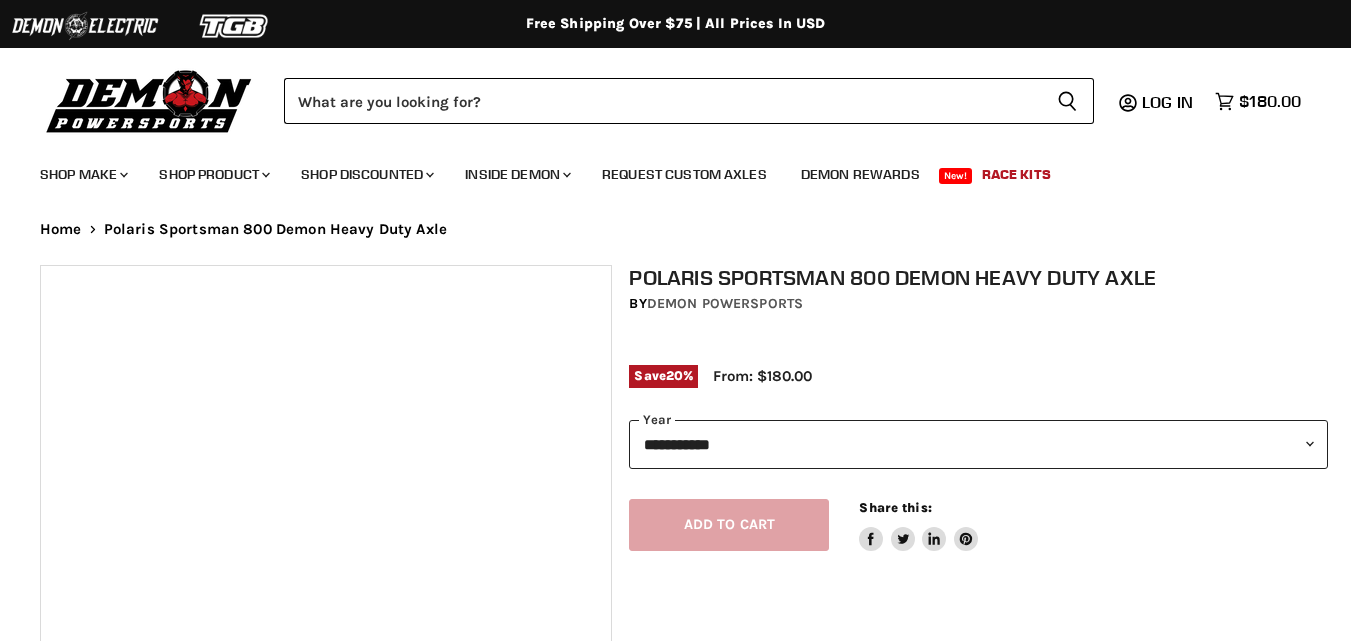 select on "******" 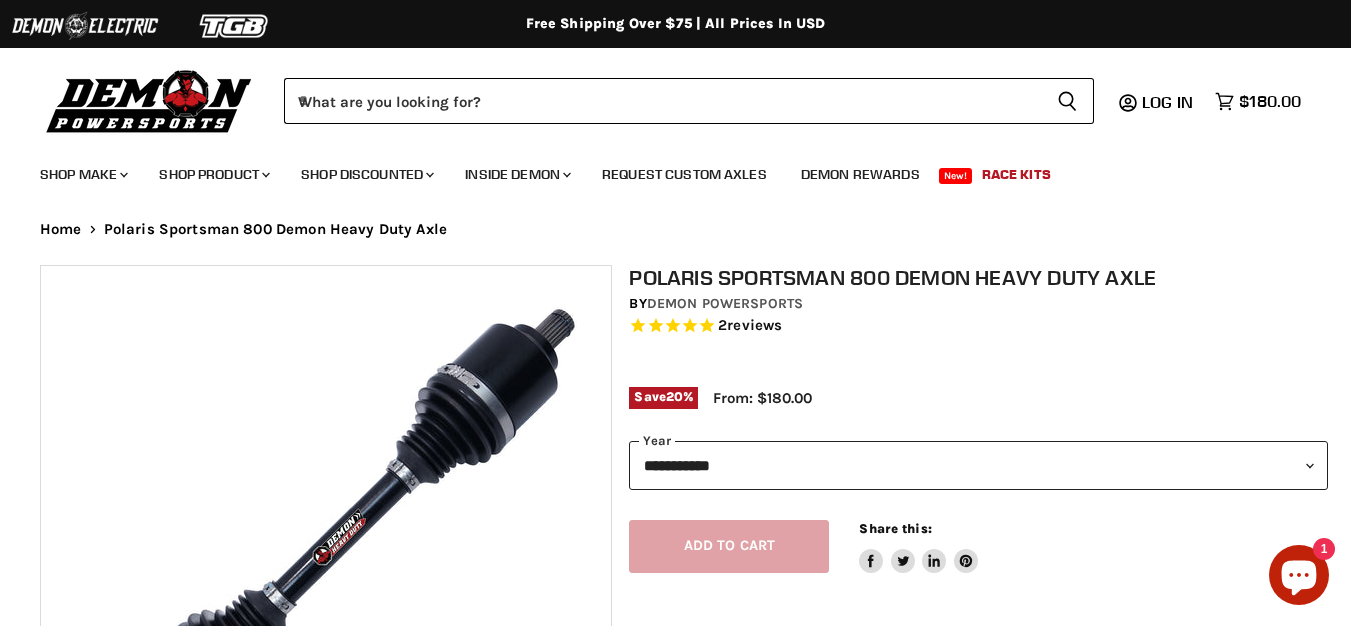scroll, scrollTop: 0, scrollLeft: 0, axis: both 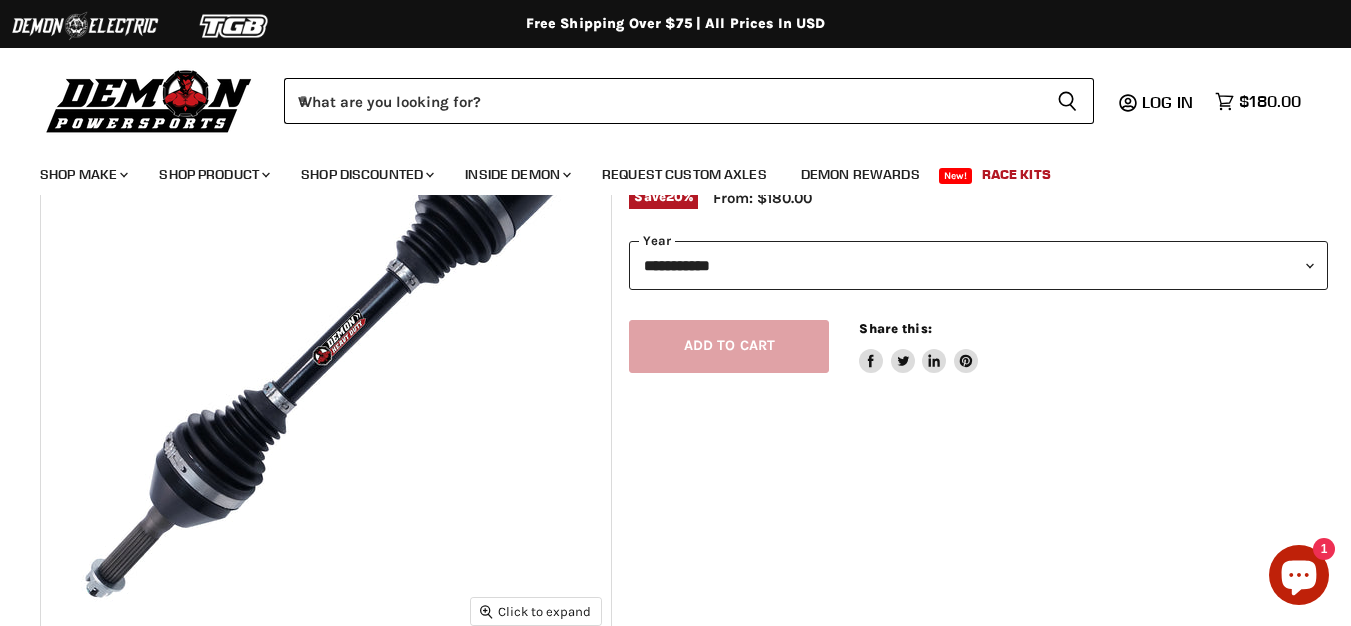 click on "**********" at bounding box center [978, 265] 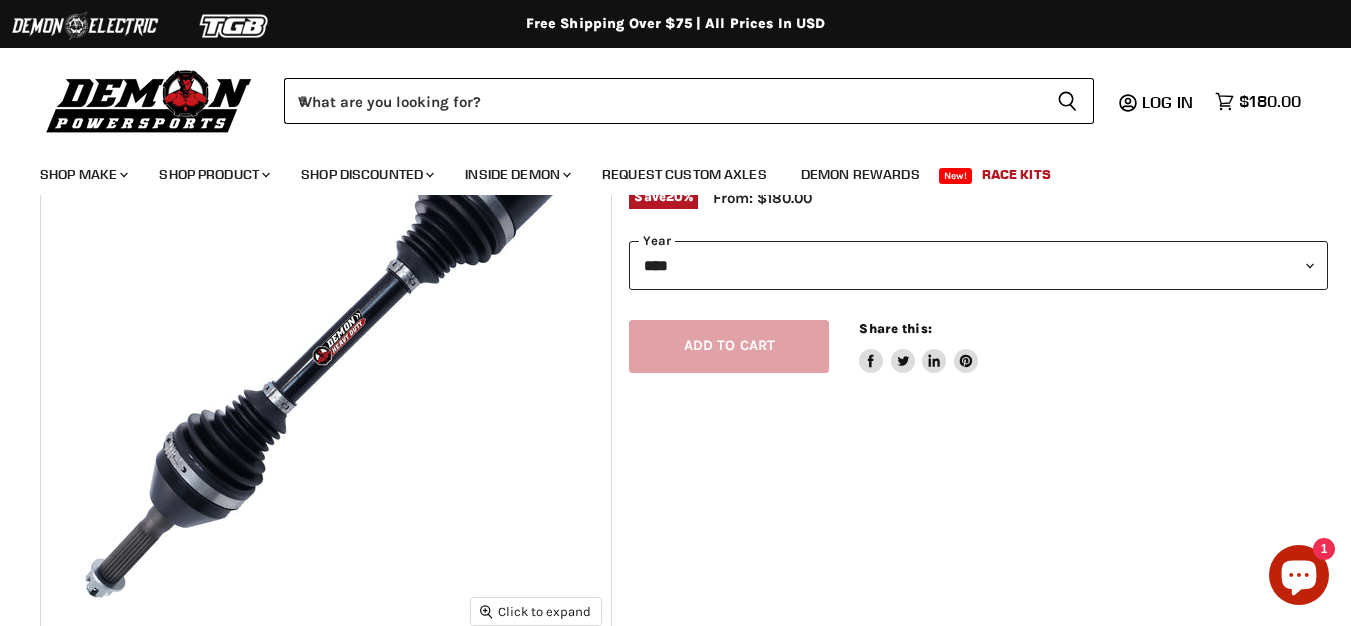 click on "**********" at bounding box center (978, 265) 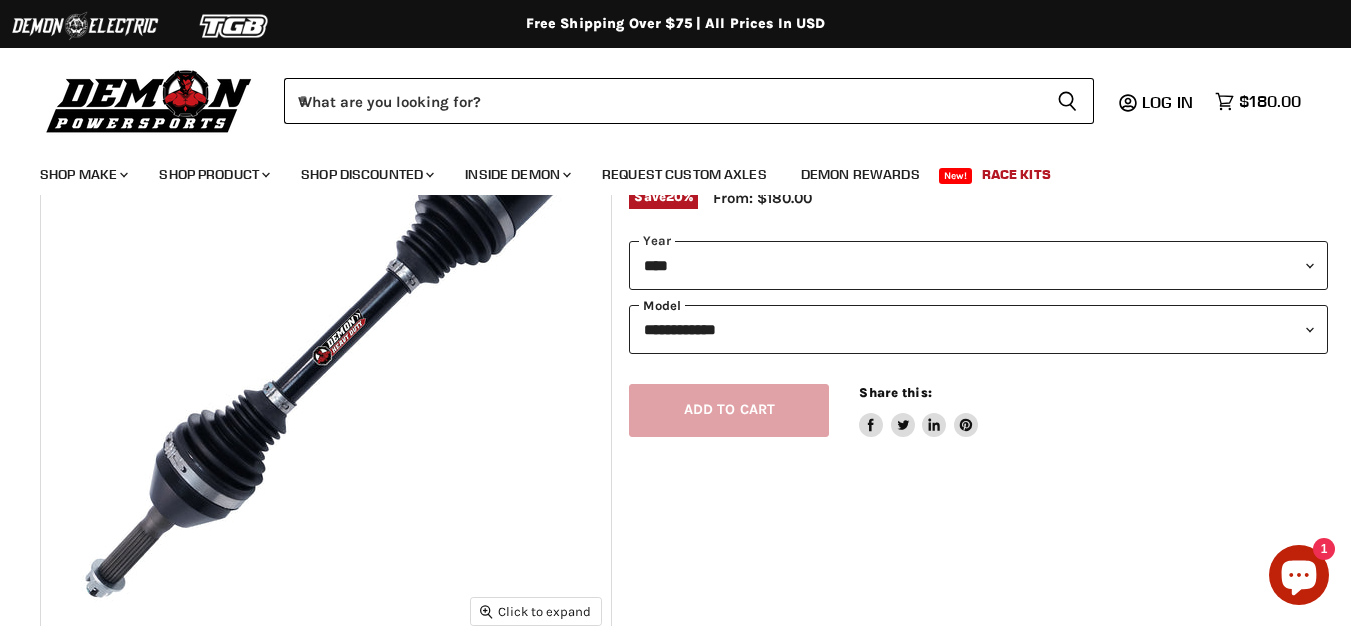 click on "**********" at bounding box center [978, 329] 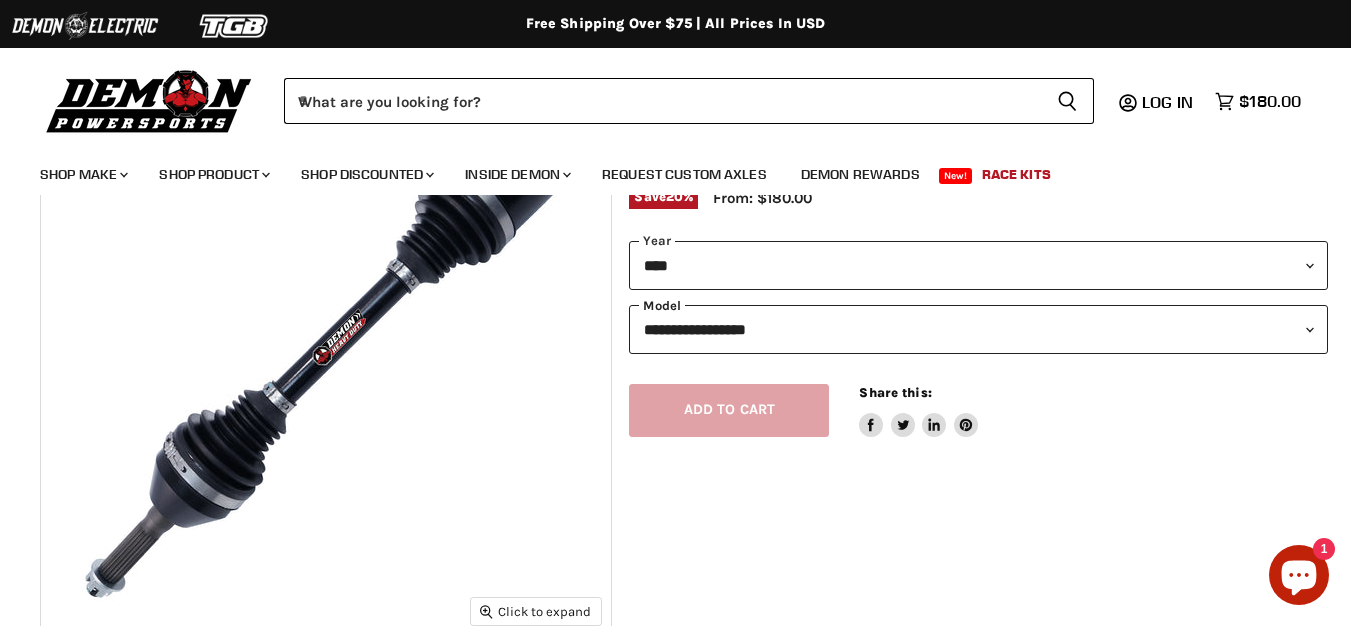 click on "**********" at bounding box center (978, 329) 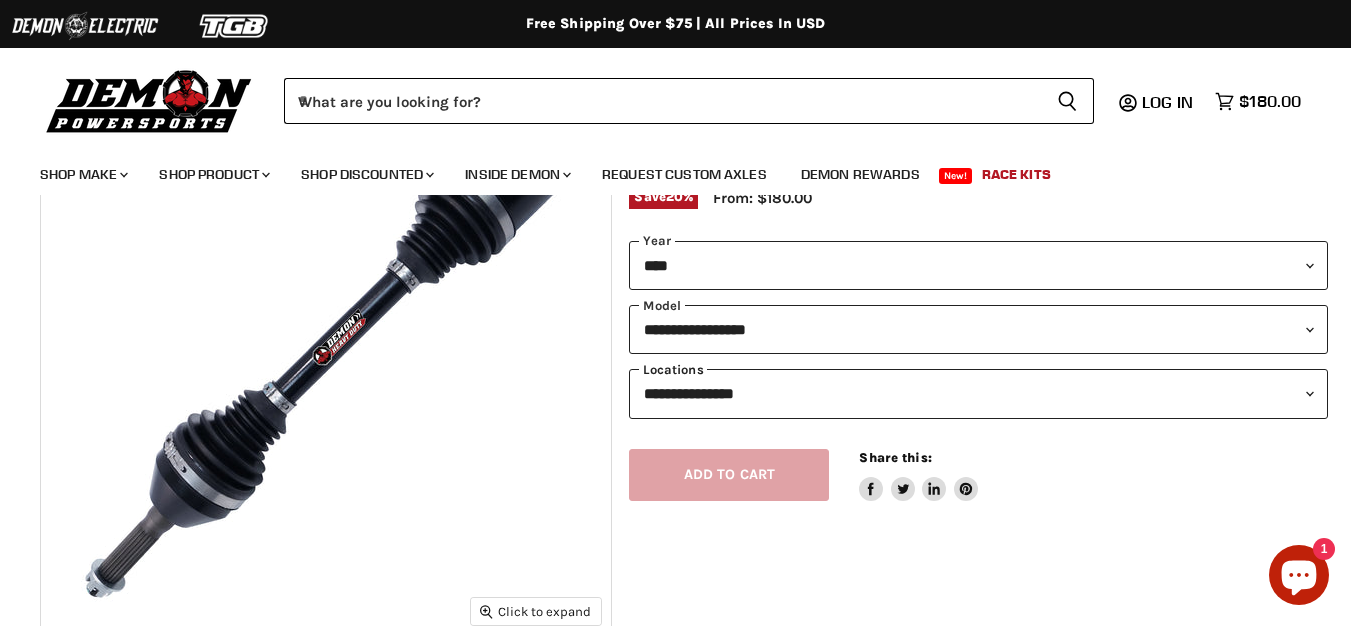 click on "**********" at bounding box center [978, 393] 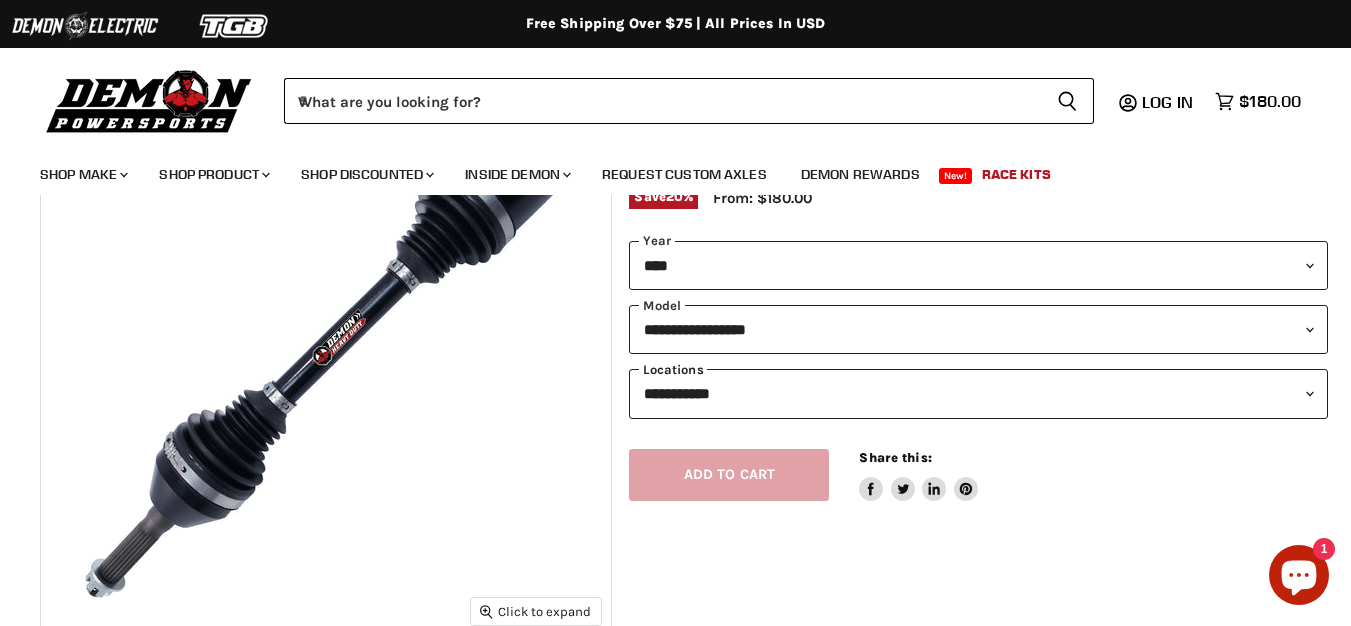 click on "**********" at bounding box center [978, 393] 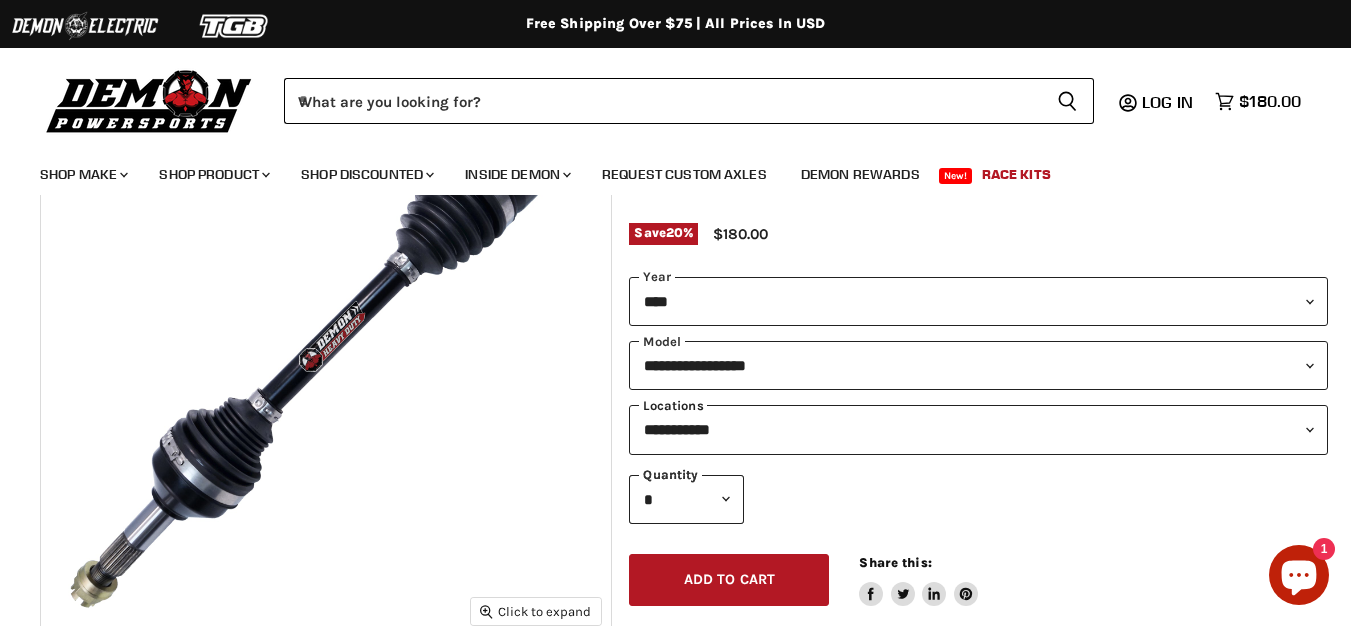 click on "**********" at bounding box center (978, 429) 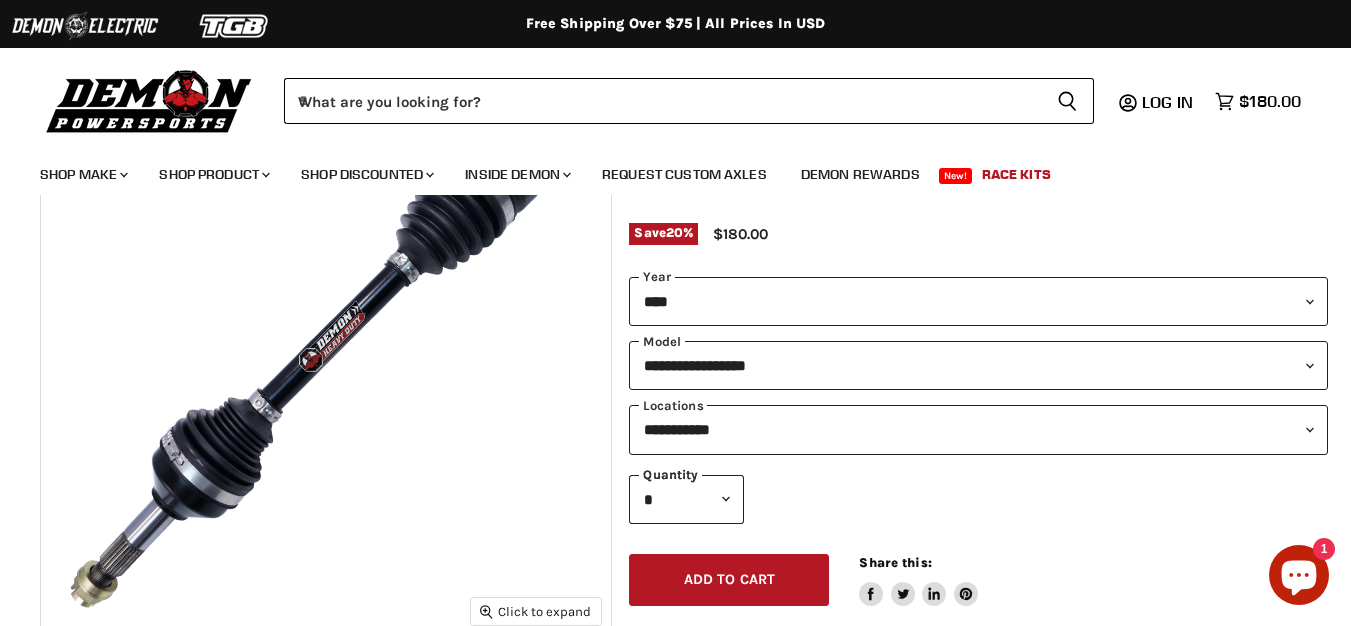 click on "**********" at bounding box center (961, 402) 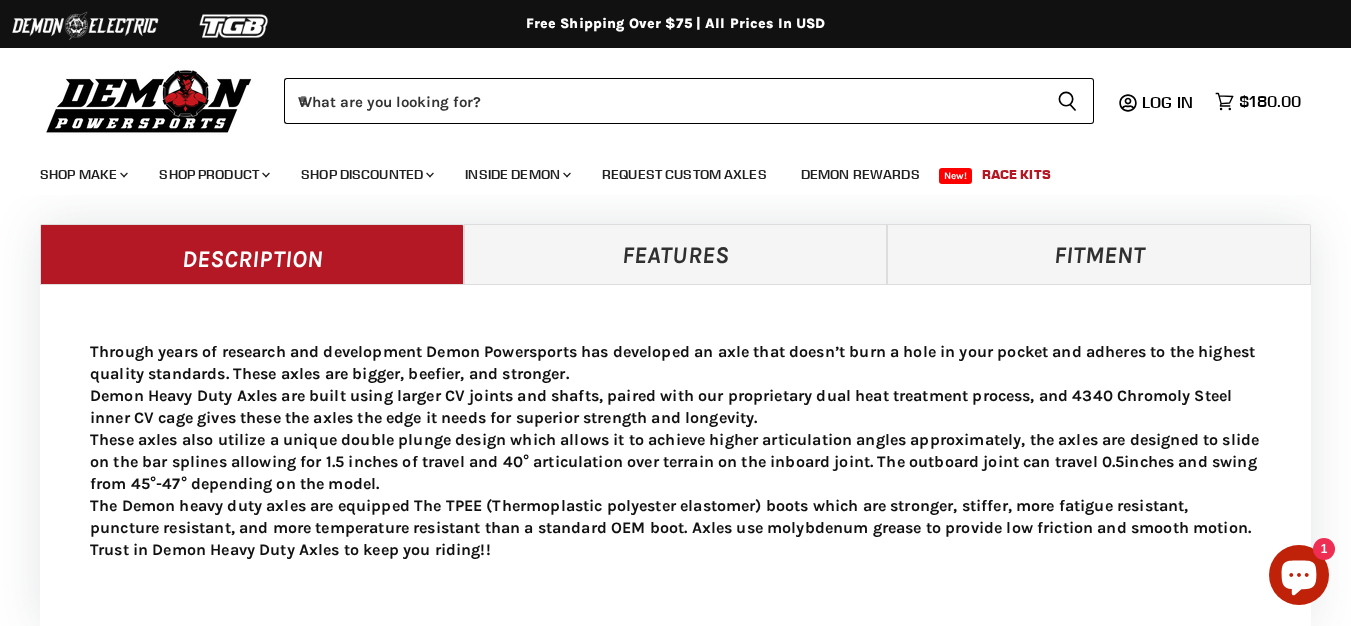 scroll, scrollTop: 800, scrollLeft: 0, axis: vertical 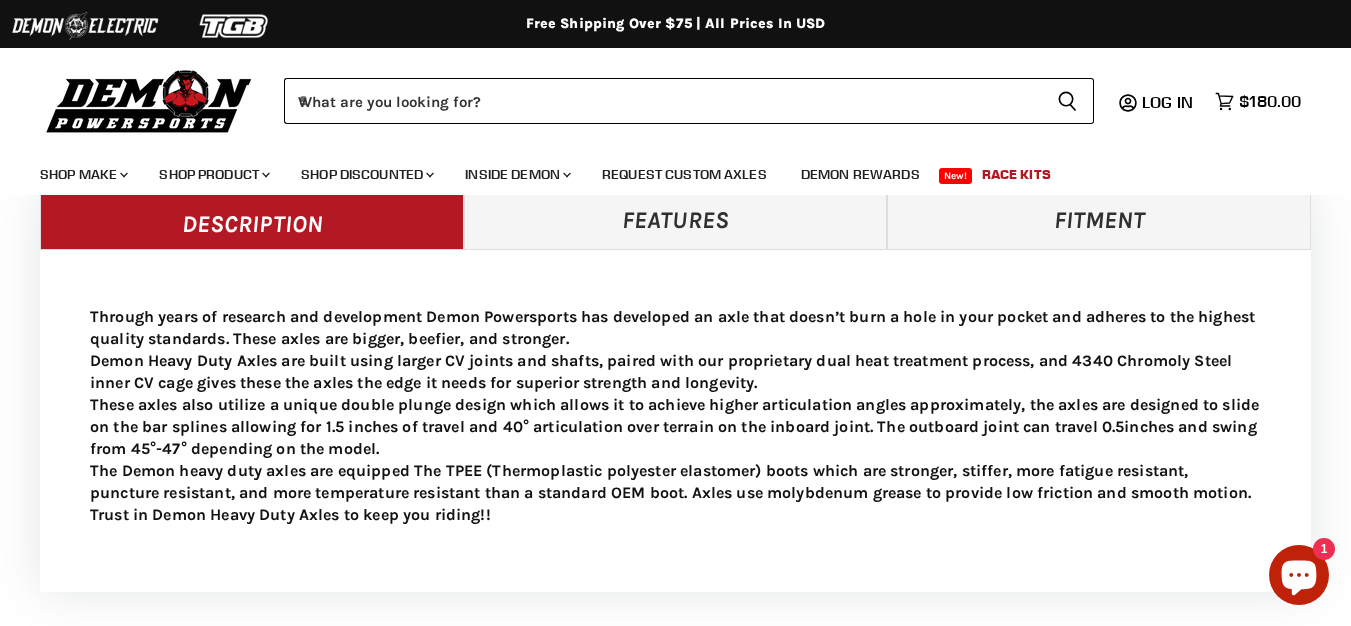 click on "Features" at bounding box center [676, 219] 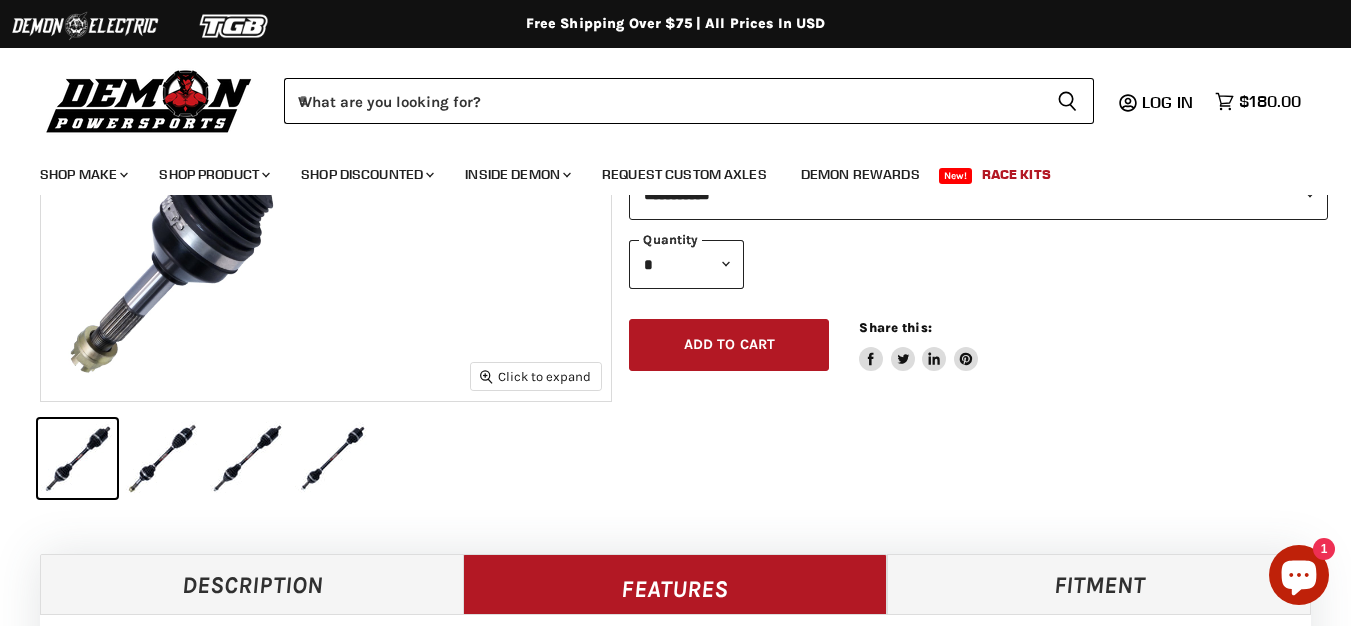 scroll, scrollTop: 600, scrollLeft: 0, axis: vertical 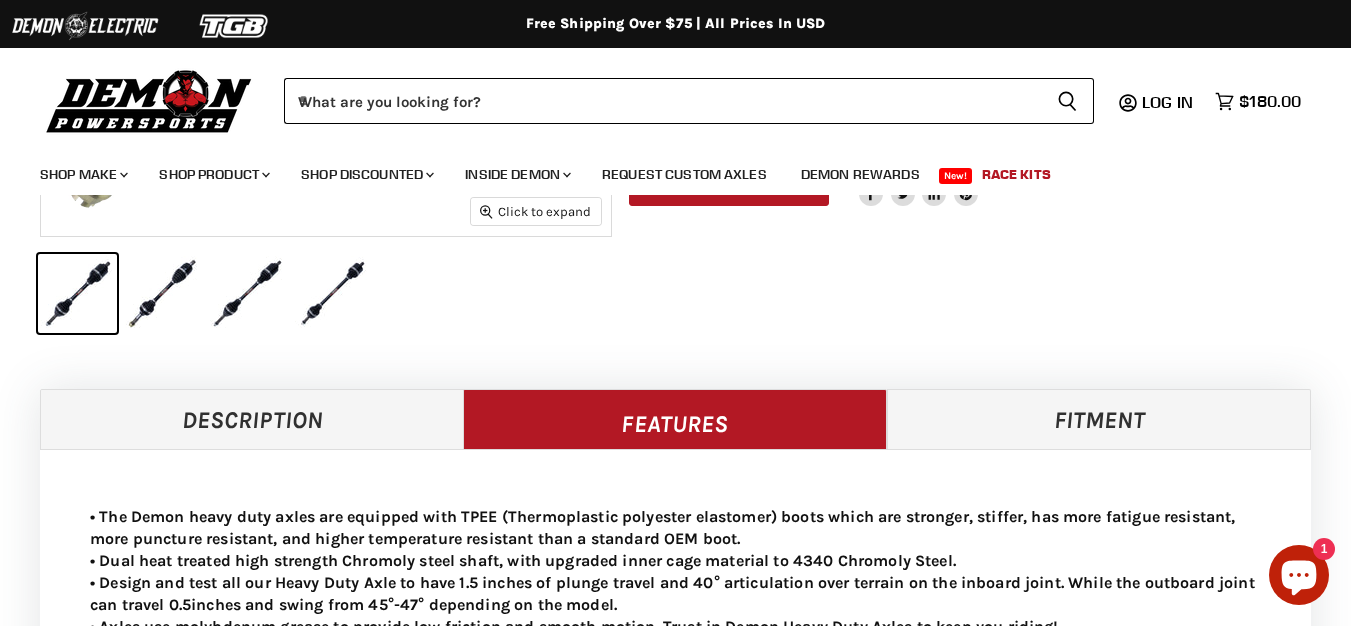 click on "Fitment" at bounding box center (1099, 419) 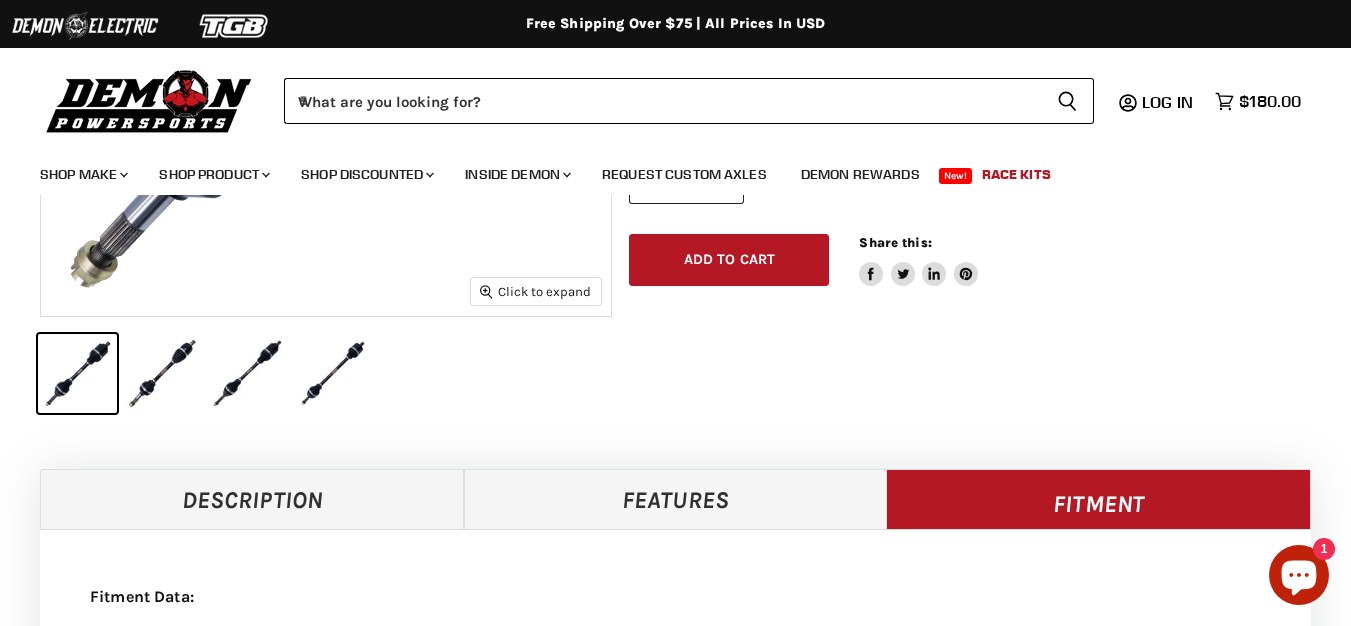 scroll, scrollTop: 500, scrollLeft: 0, axis: vertical 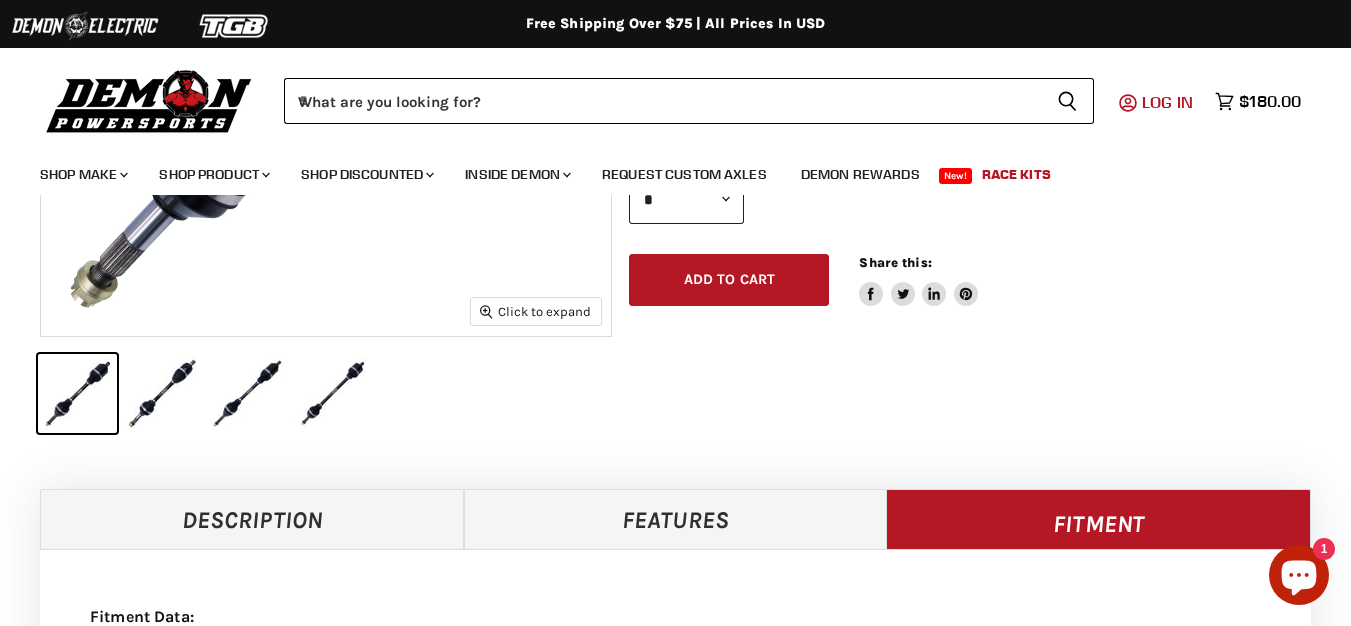 drag, startPoint x: 1152, startPoint y: 353, endPoint x: 1186, endPoint y: 107, distance: 248.33849 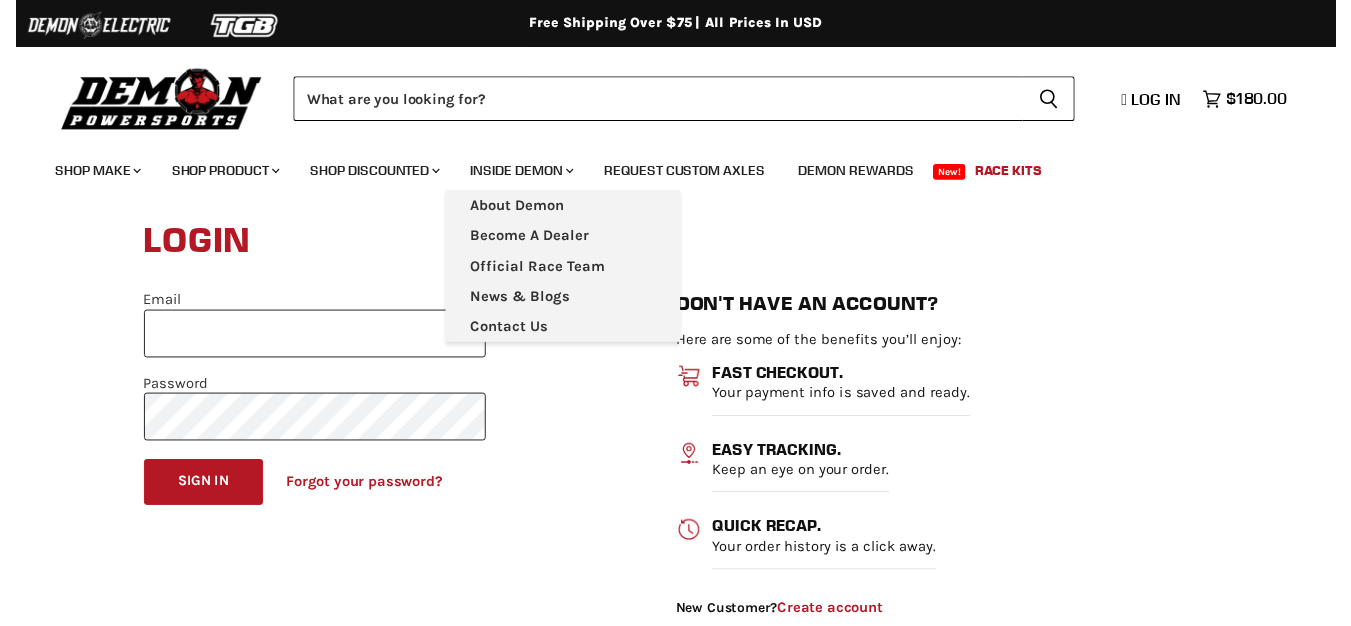 scroll, scrollTop: 0, scrollLeft: 0, axis: both 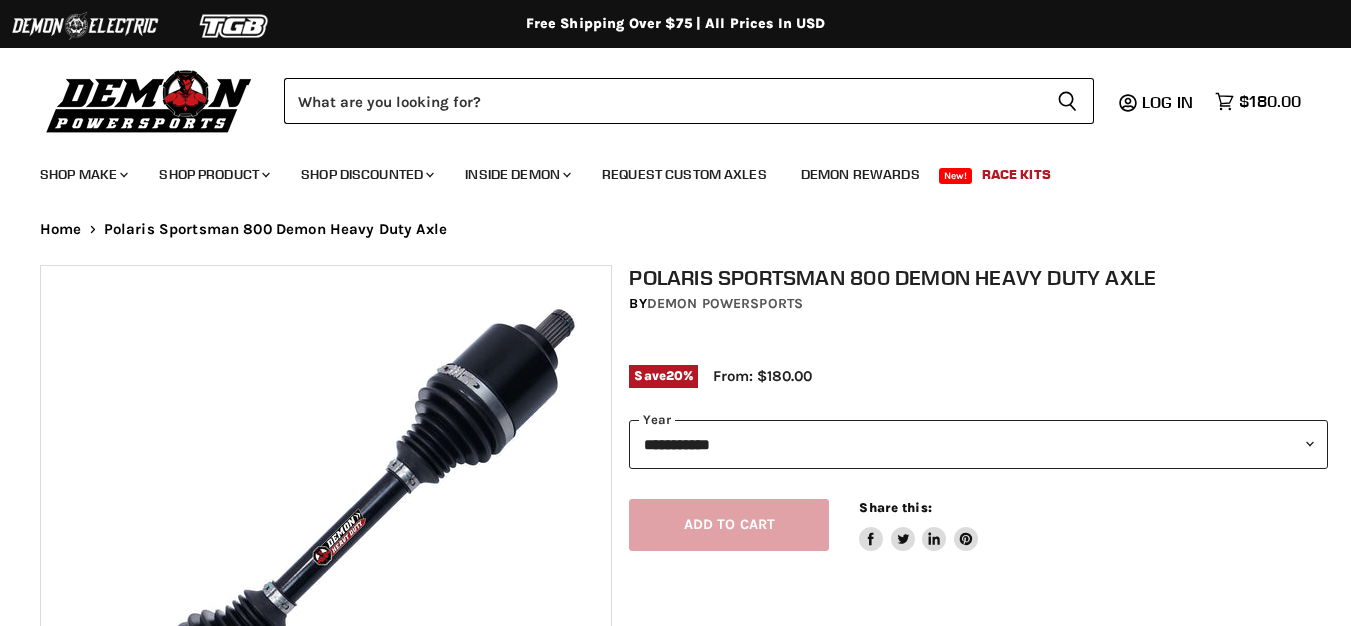 select on "******" 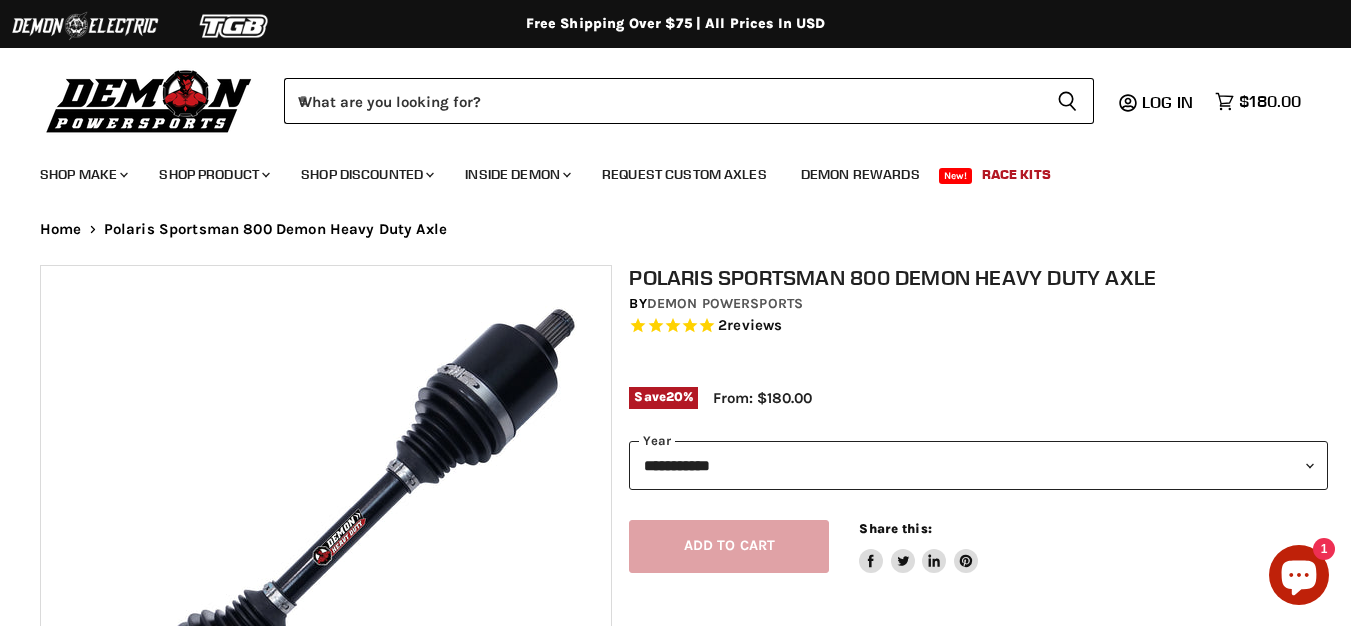 scroll, scrollTop: 0, scrollLeft: 0, axis: both 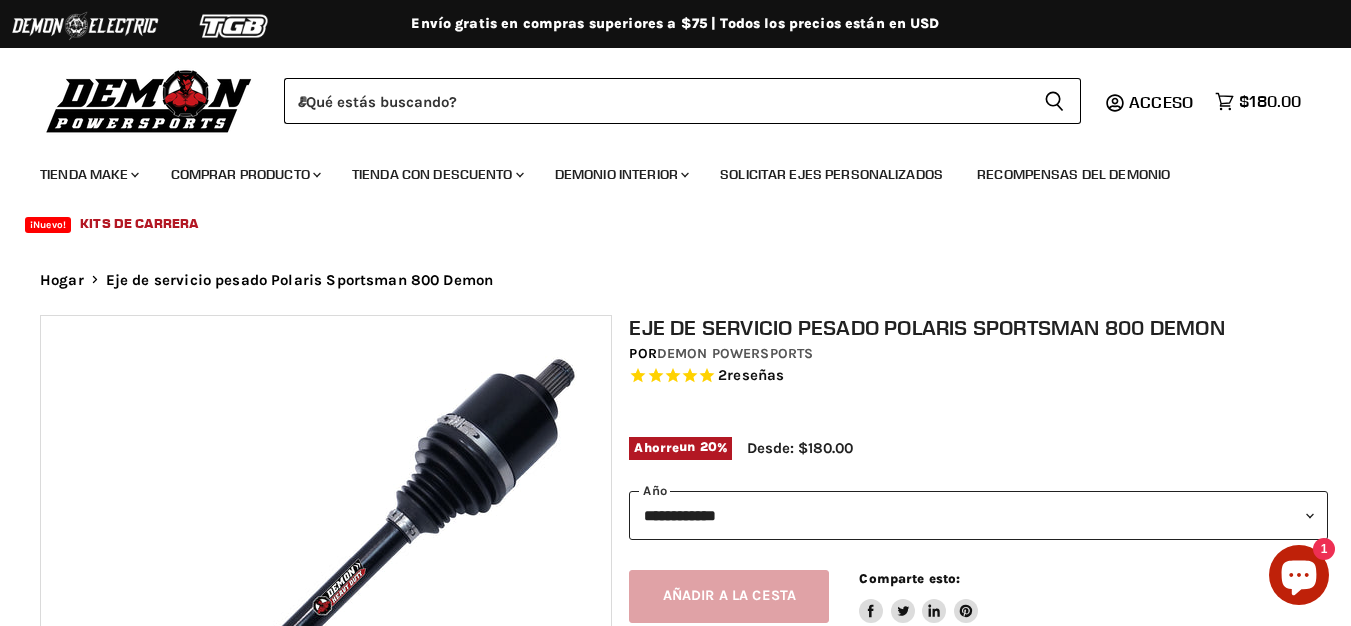 click on "Eje de servicio pesado Polaris Sportsman 800 Demon" at bounding box center (926, 327) 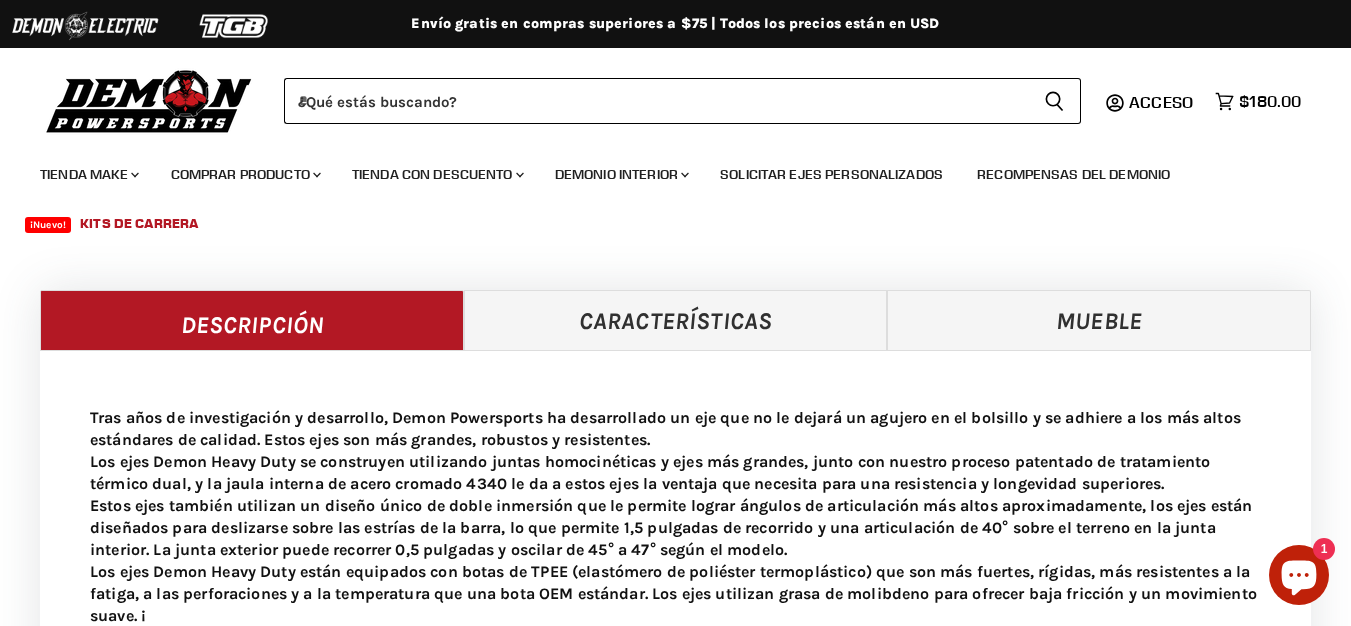 scroll, scrollTop: 800, scrollLeft: 0, axis: vertical 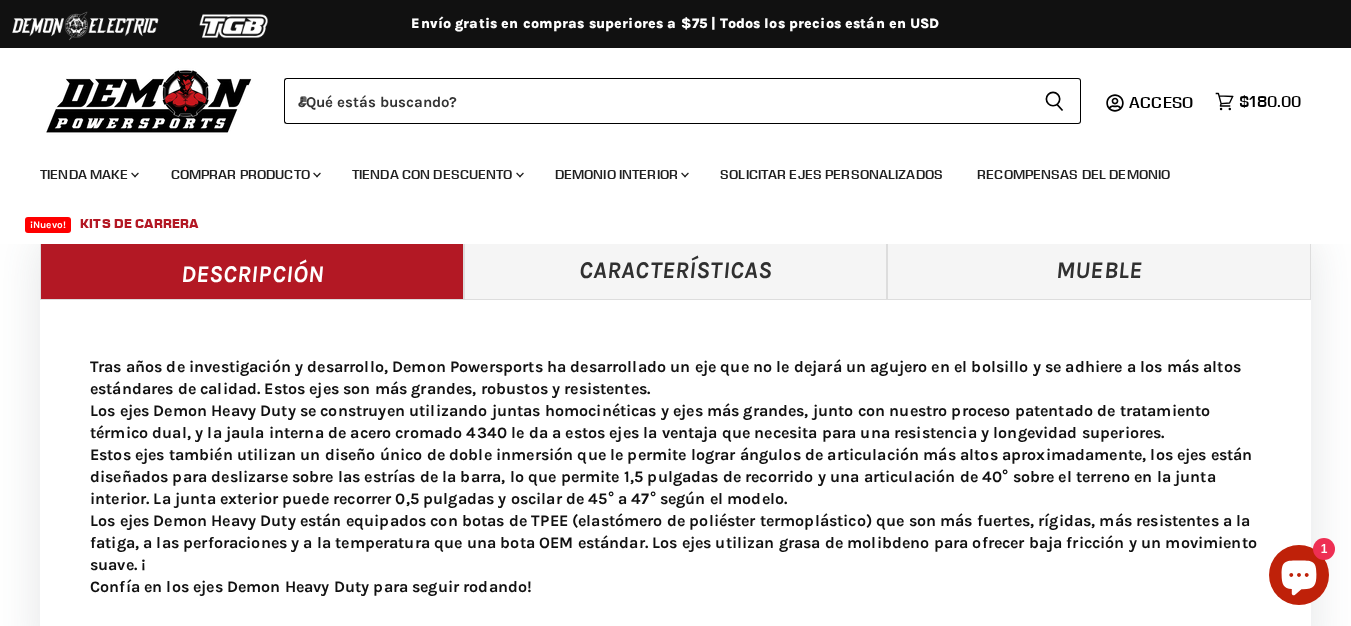 click on "Características" at bounding box center [676, 269] 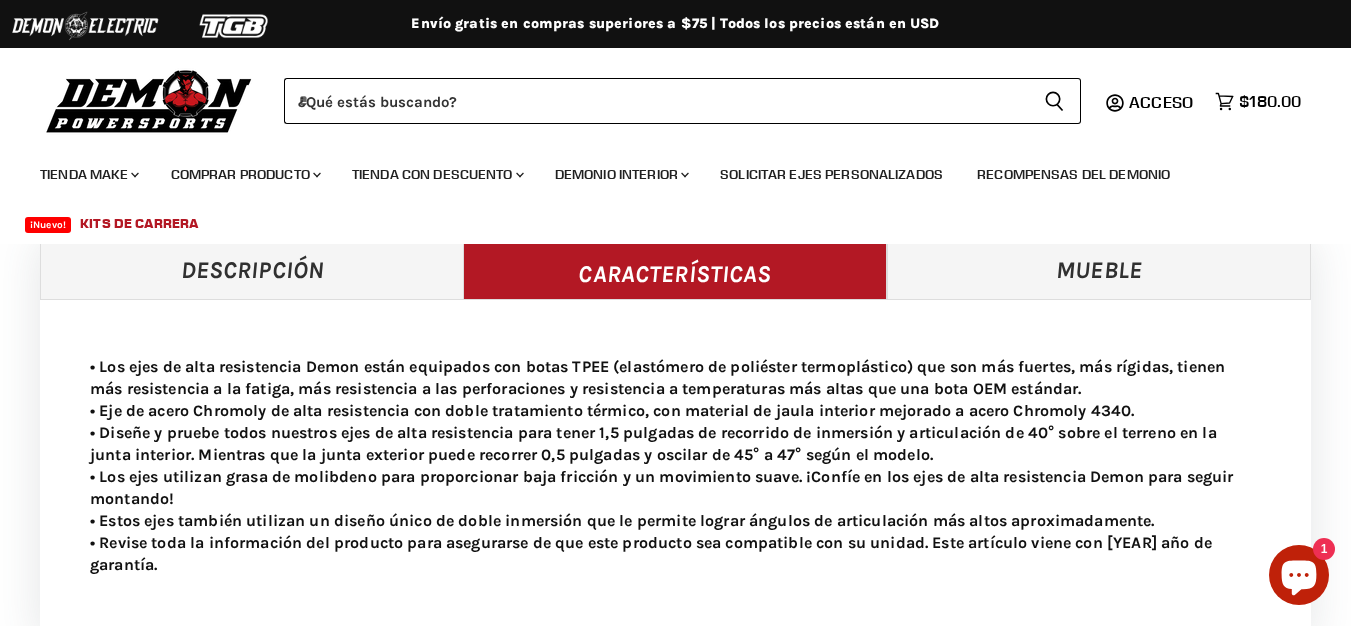 click on "Mueble" at bounding box center (1099, 269) 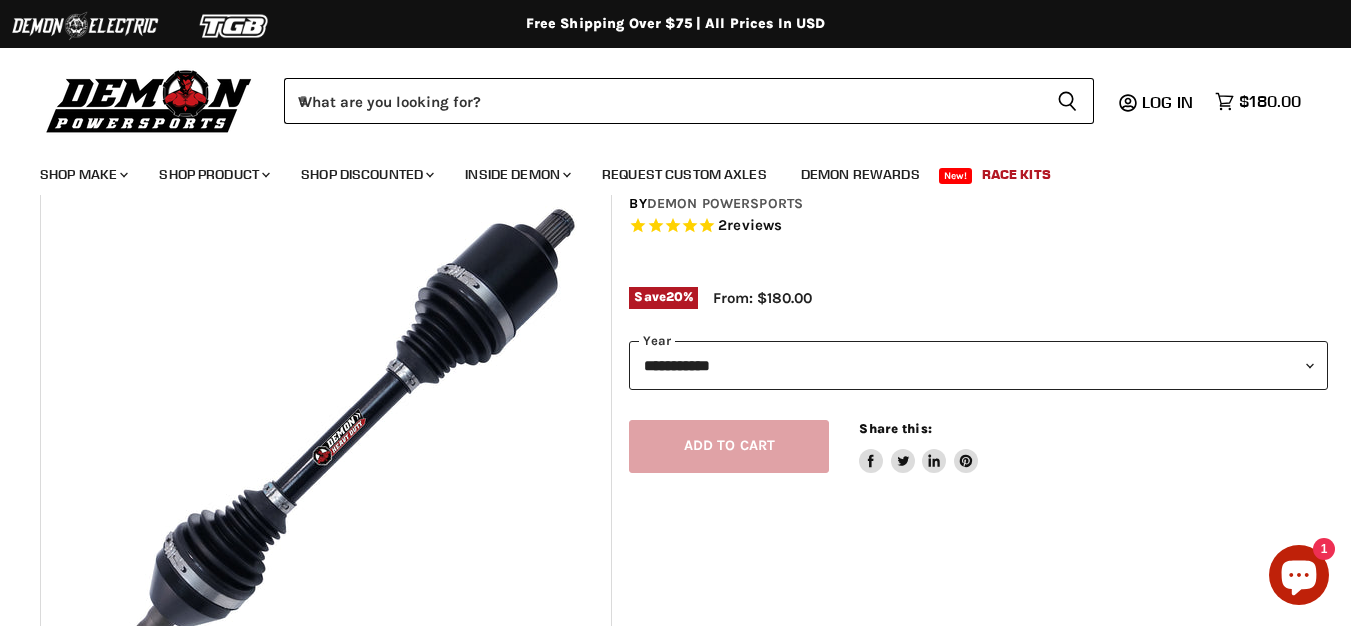 scroll, scrollTop: 51, scrollLeft: 0, axis: vertical 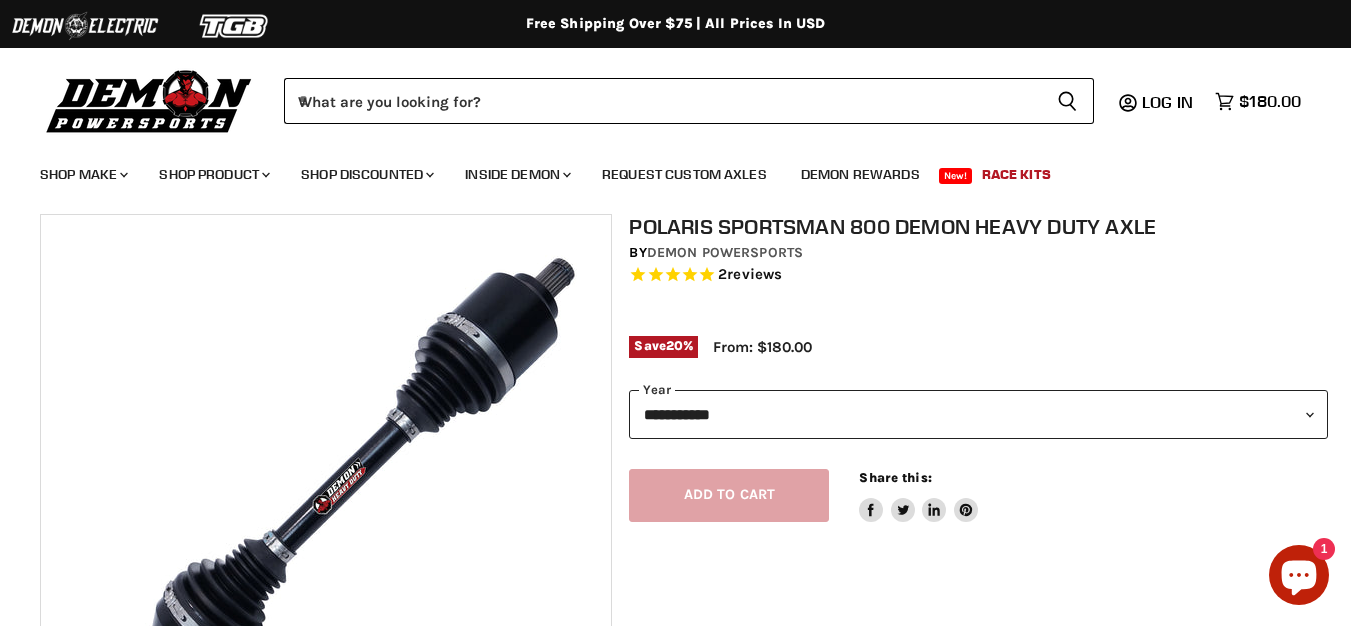 click on "2  reviews" at bounding box center (978, 275) 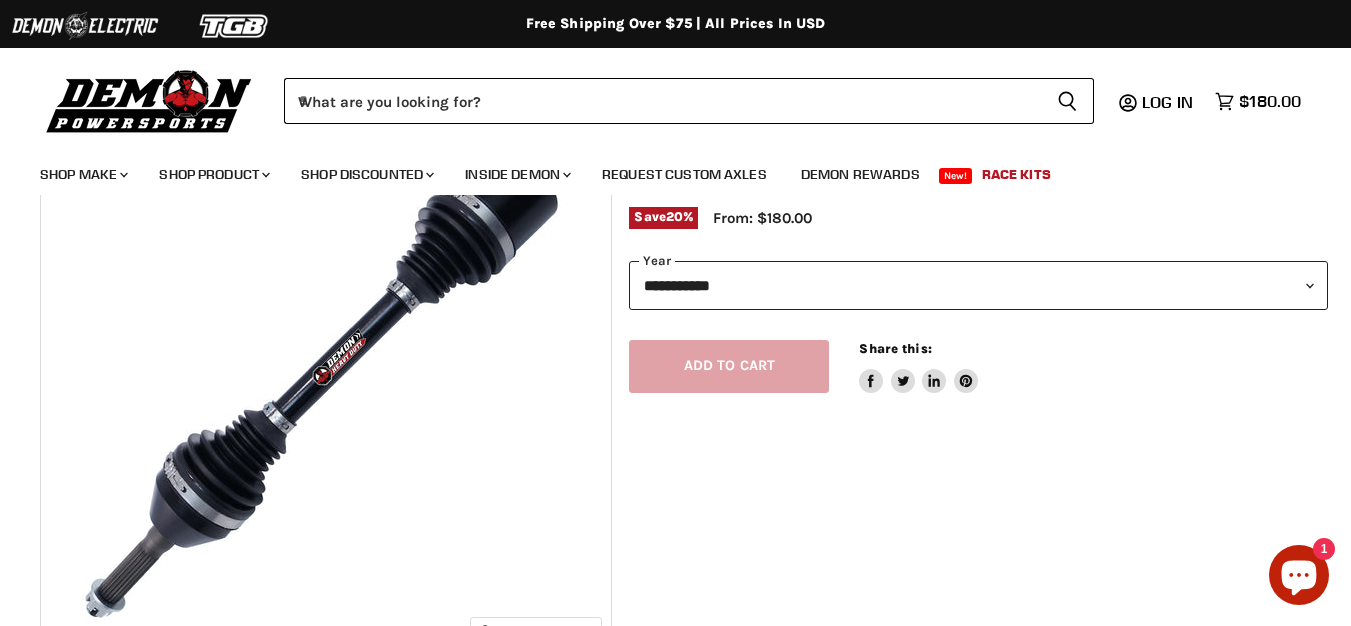 scroll, scrollTop: 80, scrollLeft: 0, axis: vertical 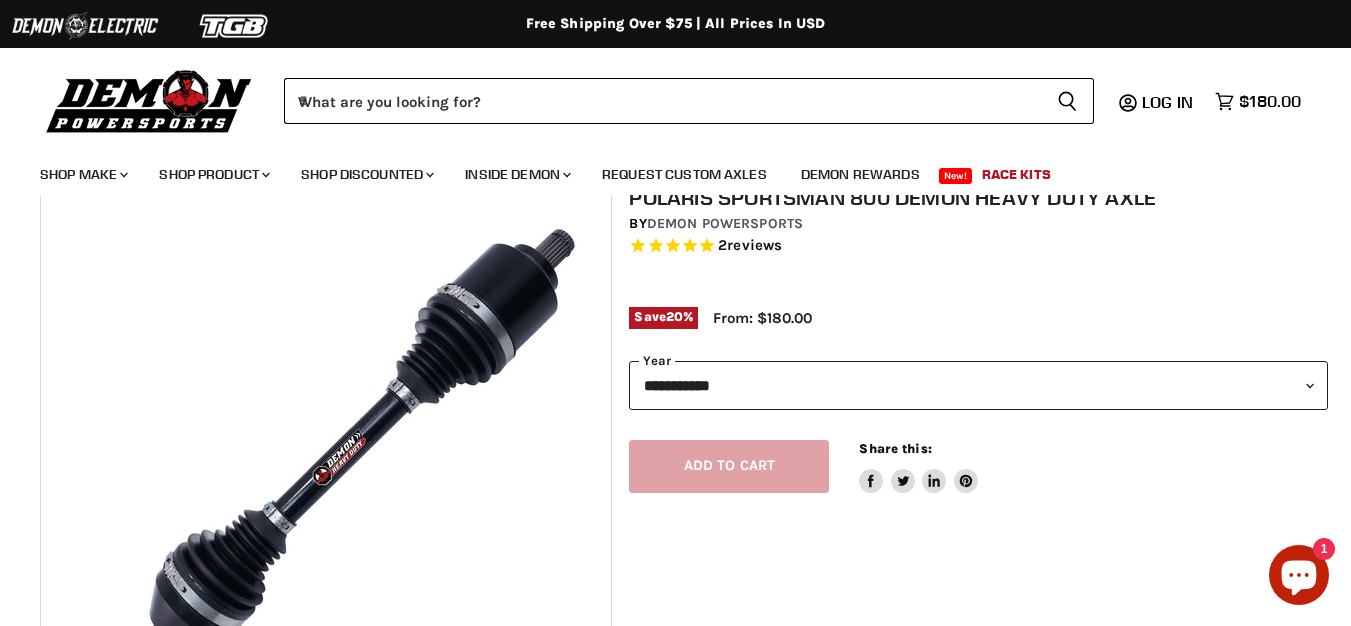 click on "**********" at bounding box center [978, 385] 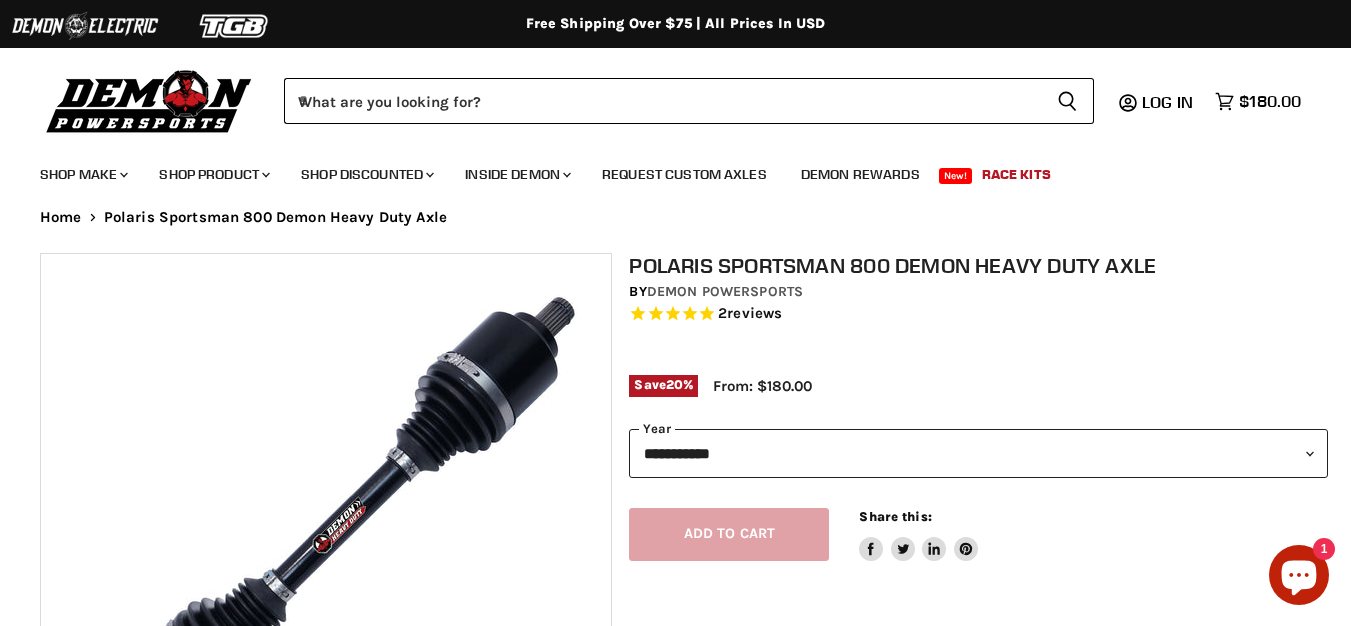scroll, scrollTop: 0, scrollLeft: 0, axis: both 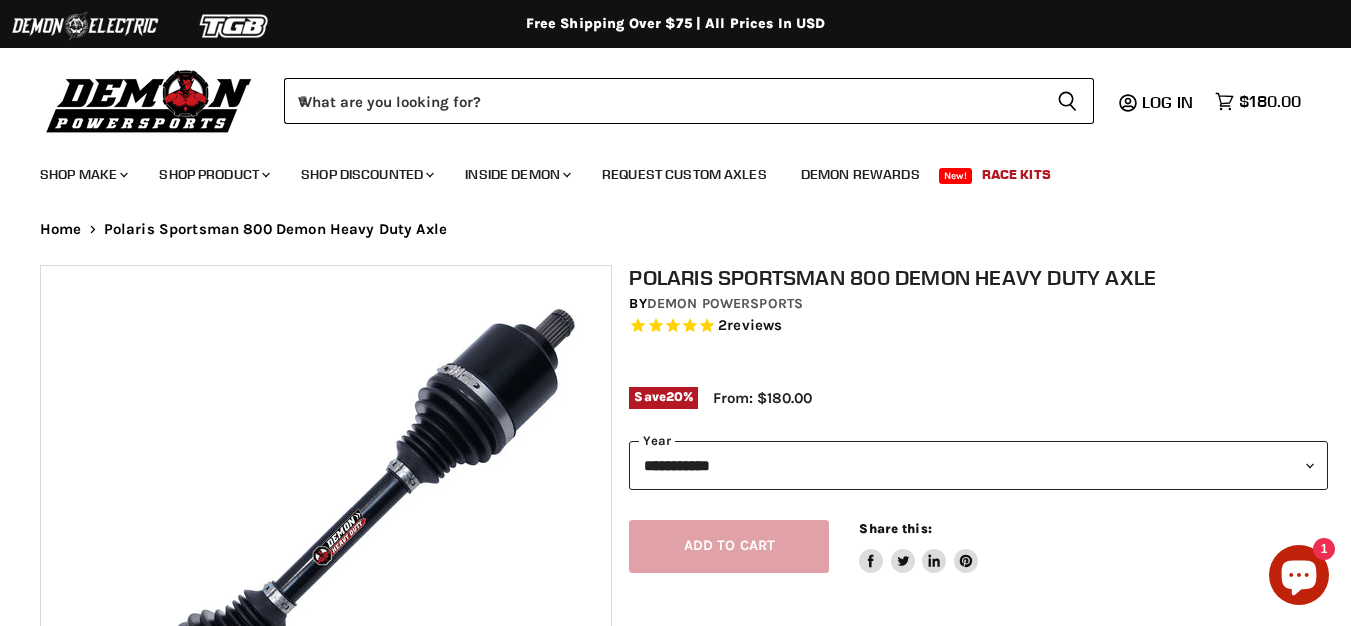 select on "****" 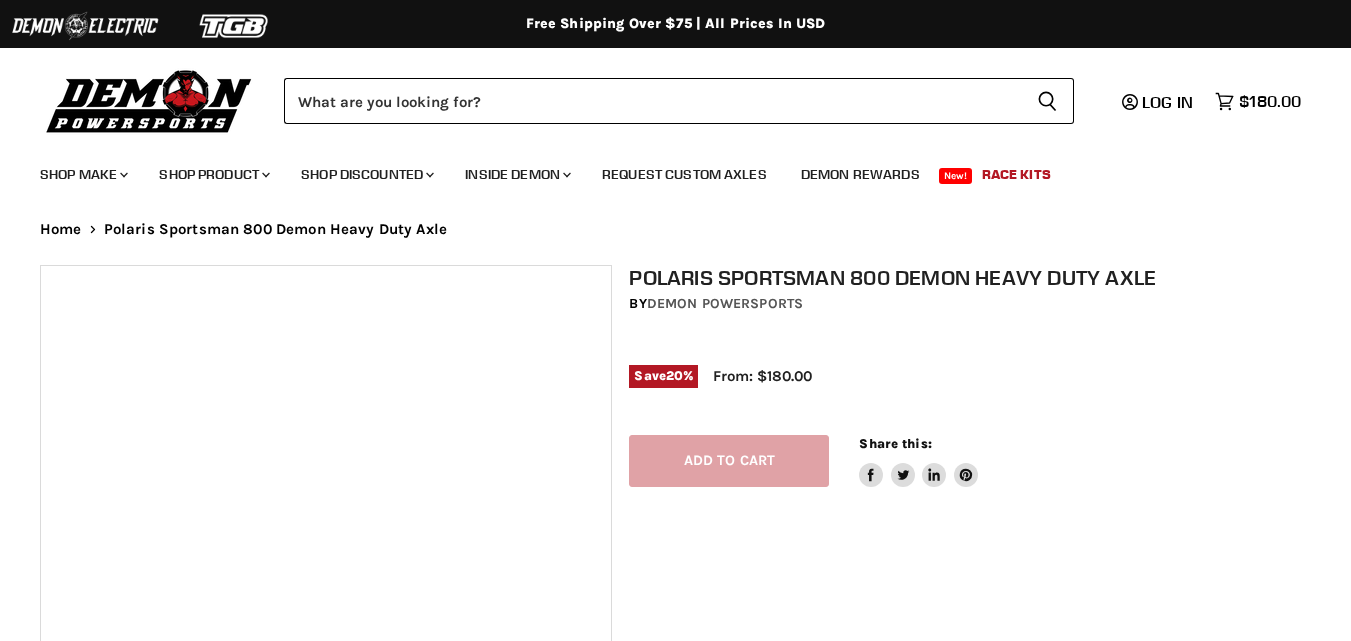 scroll, scrollTop: 0, scrollLeft: 0, axis: both 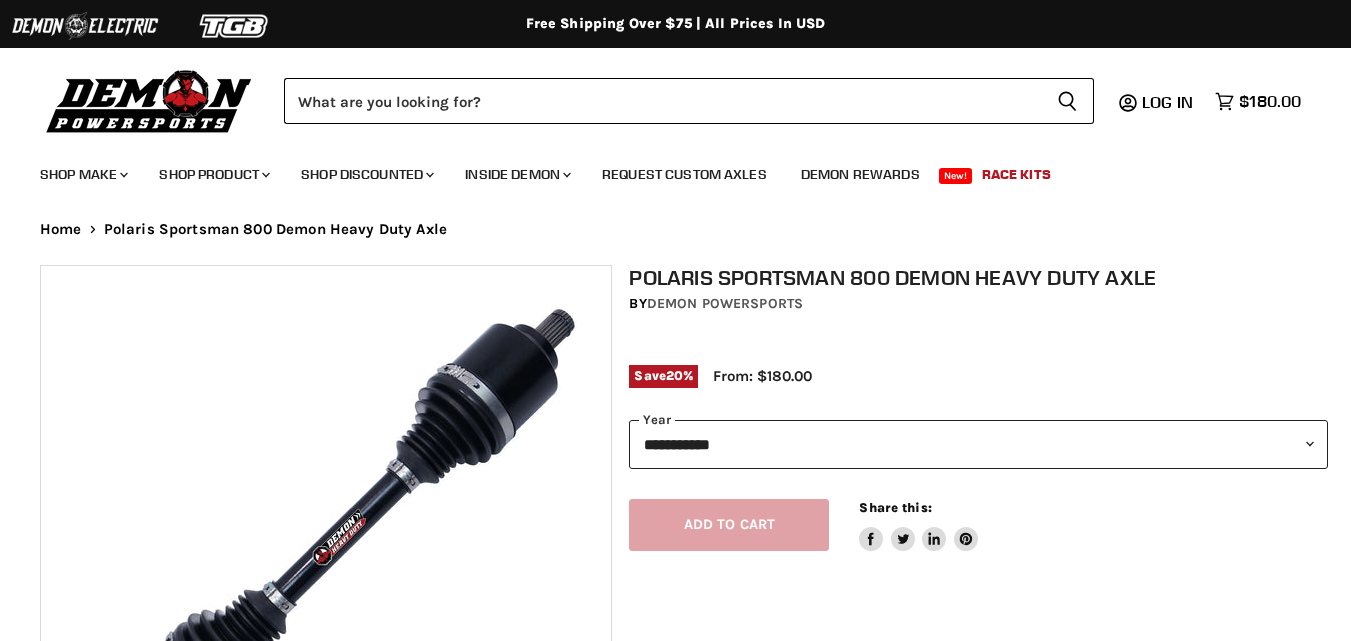 select on "******" 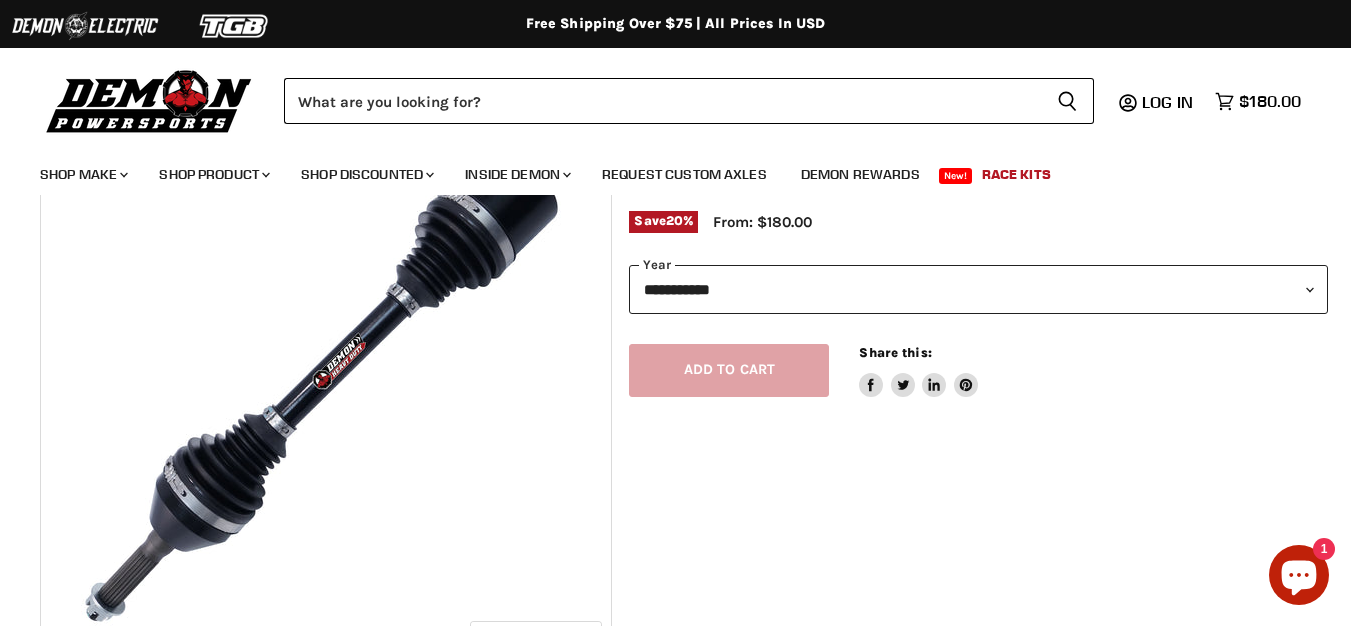 scroll, scrollTop: 200, scrollLeft: 0, axis: vertical 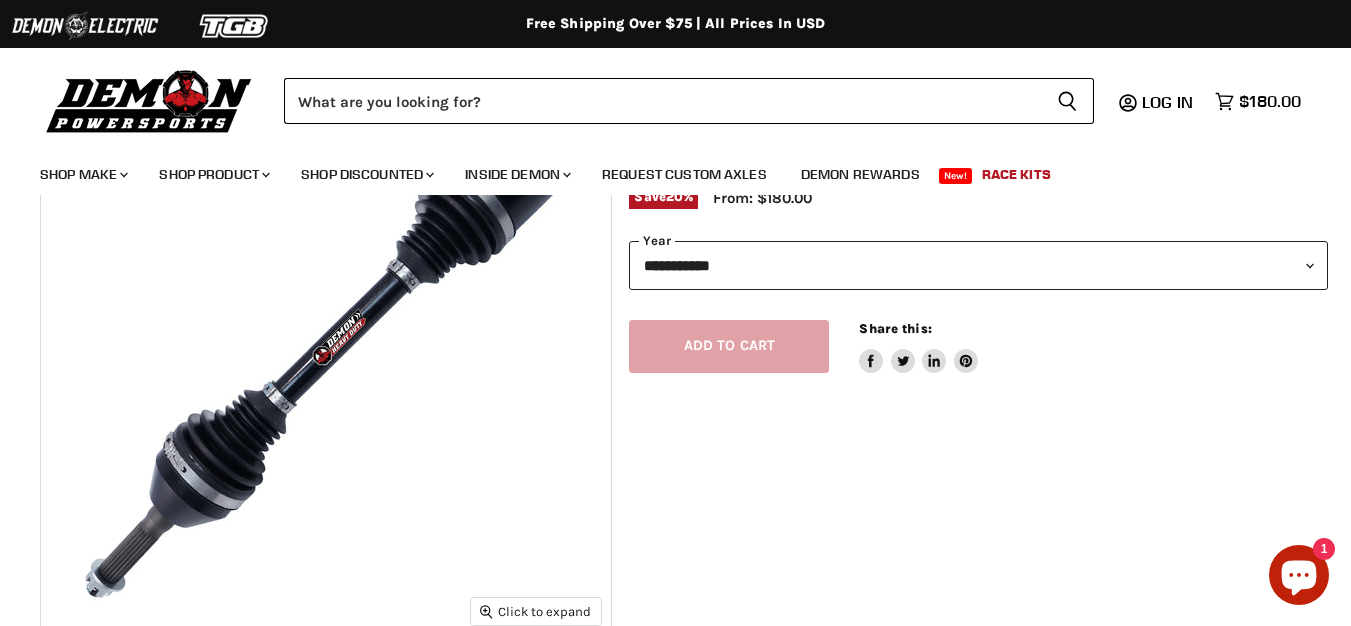 click on "**********" at bounding box center (978, 265) 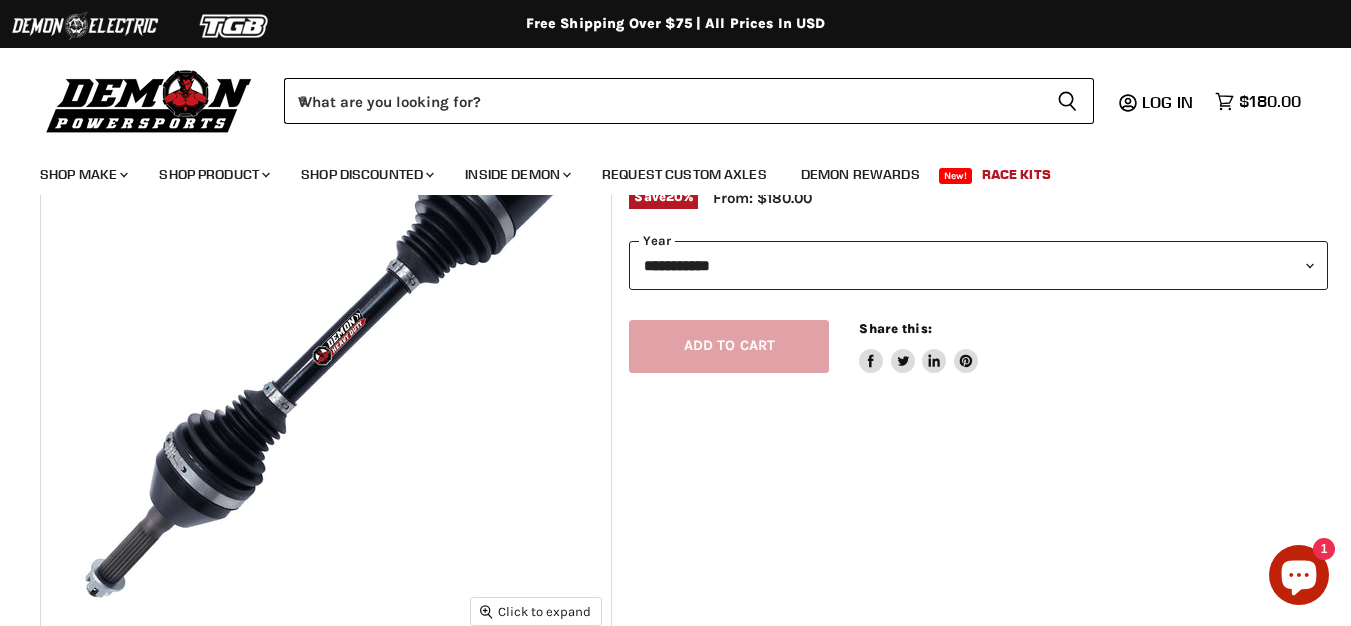 scroll, scrollTop: 0, scrollLeft: 0, axis: both 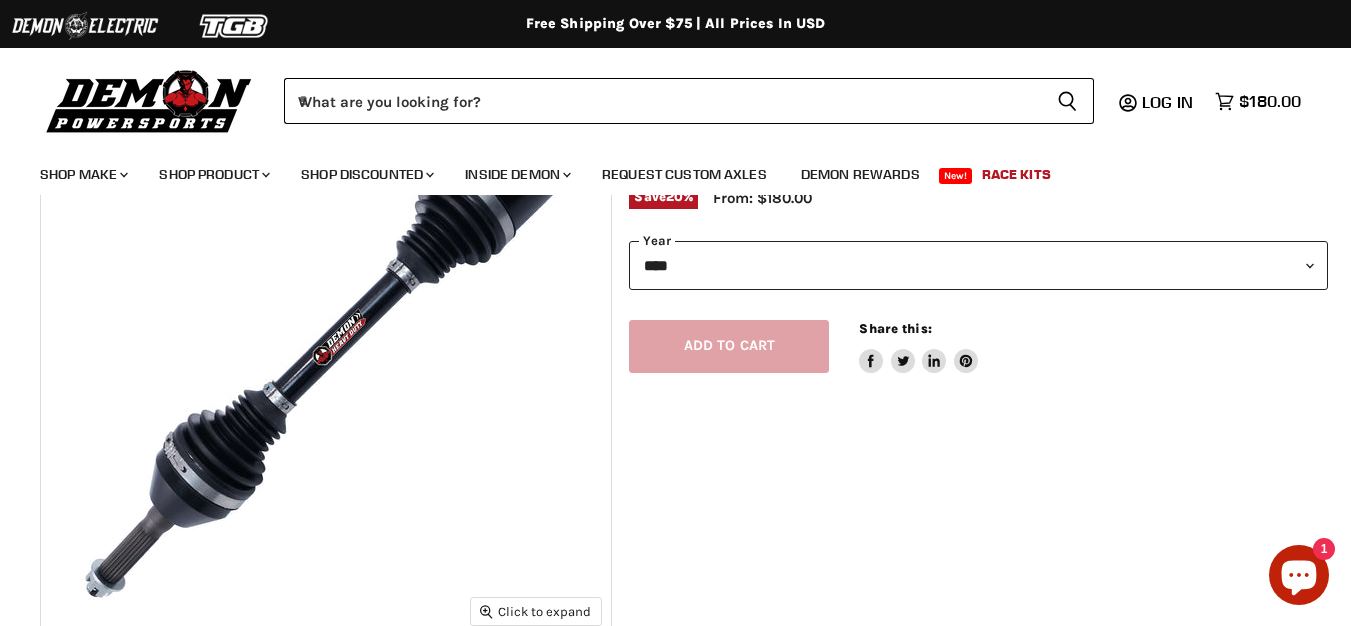 click on "**********" at bounding box center (978, 265) 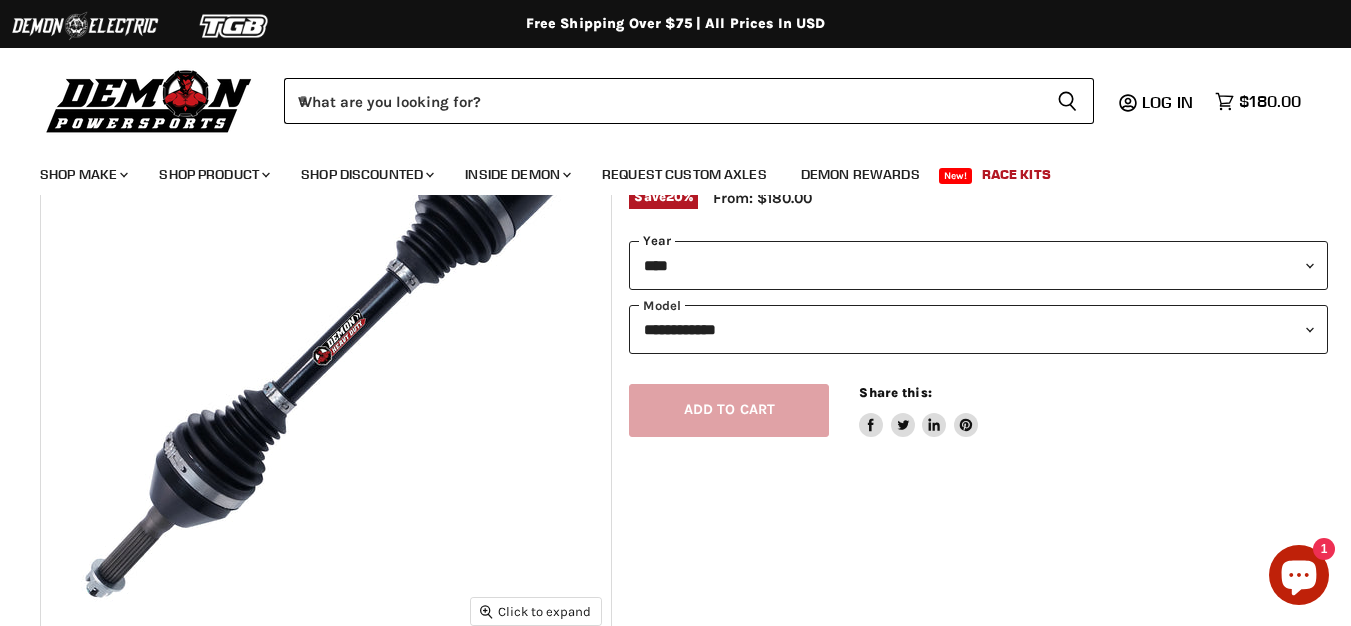scroll, scrollTop: 0, scrollLeft: 0, axis: both 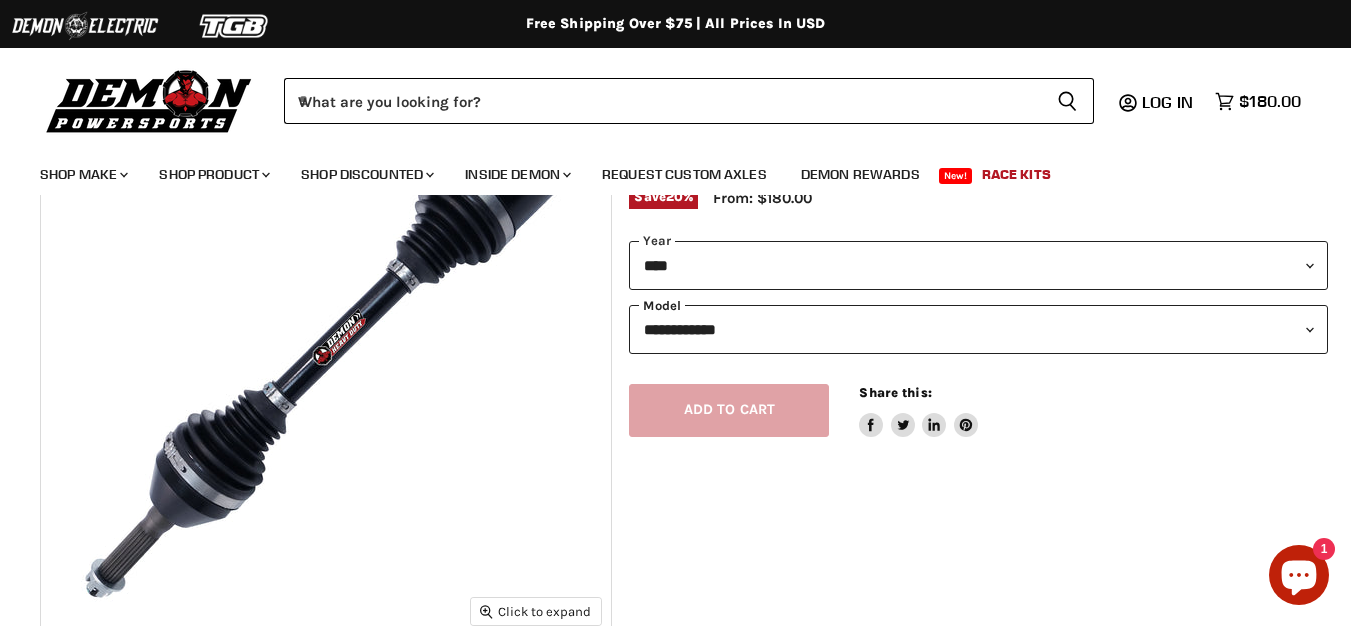 click on "**********" at bounding box center [978, 329] 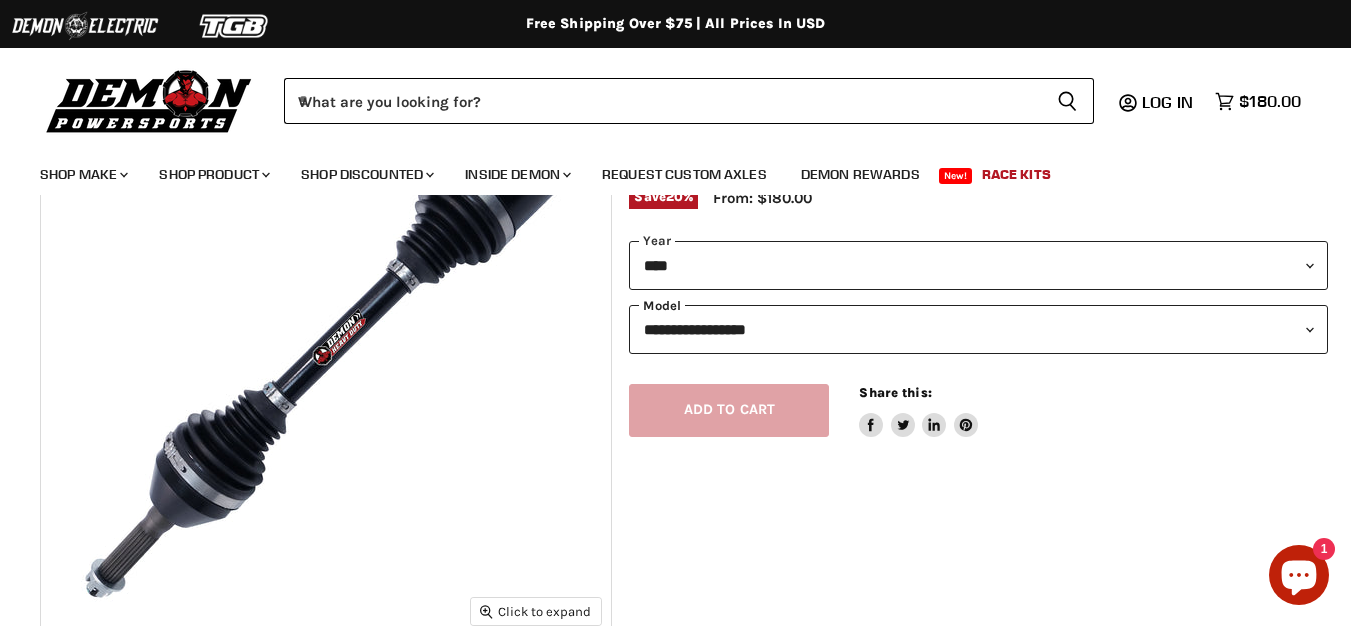 click on "**********" at bounding box center (978, 329) 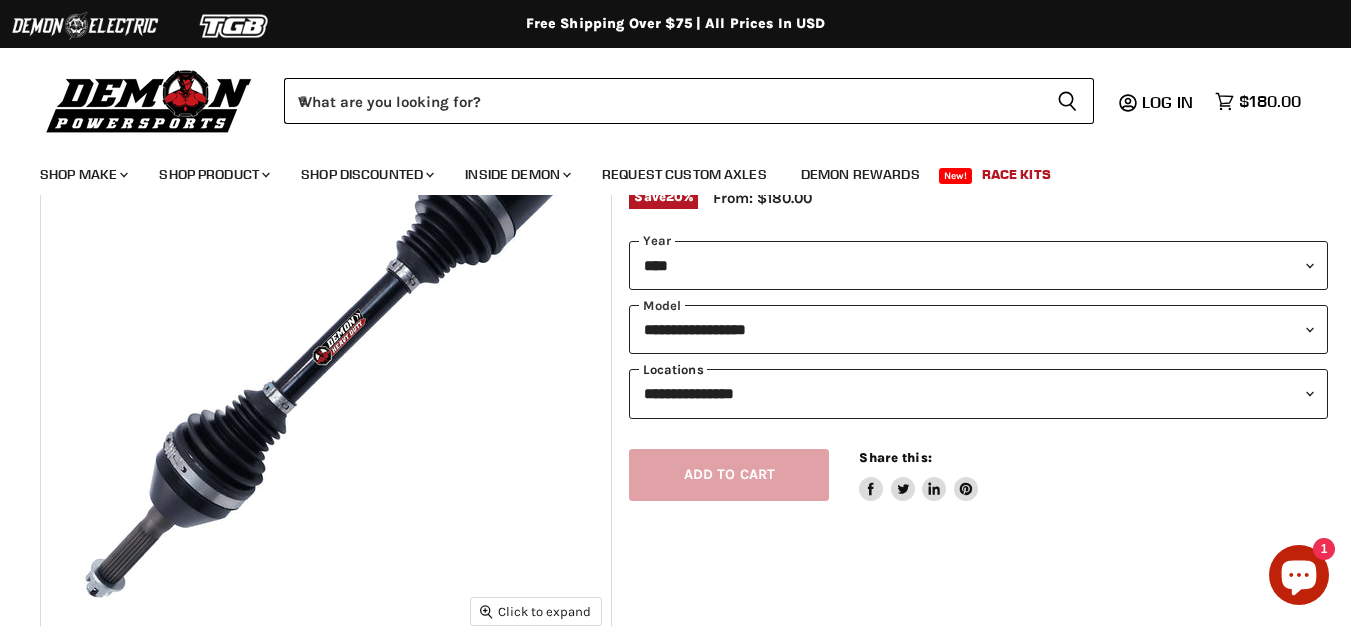 click on "**********" at bounding box center [978, 393] 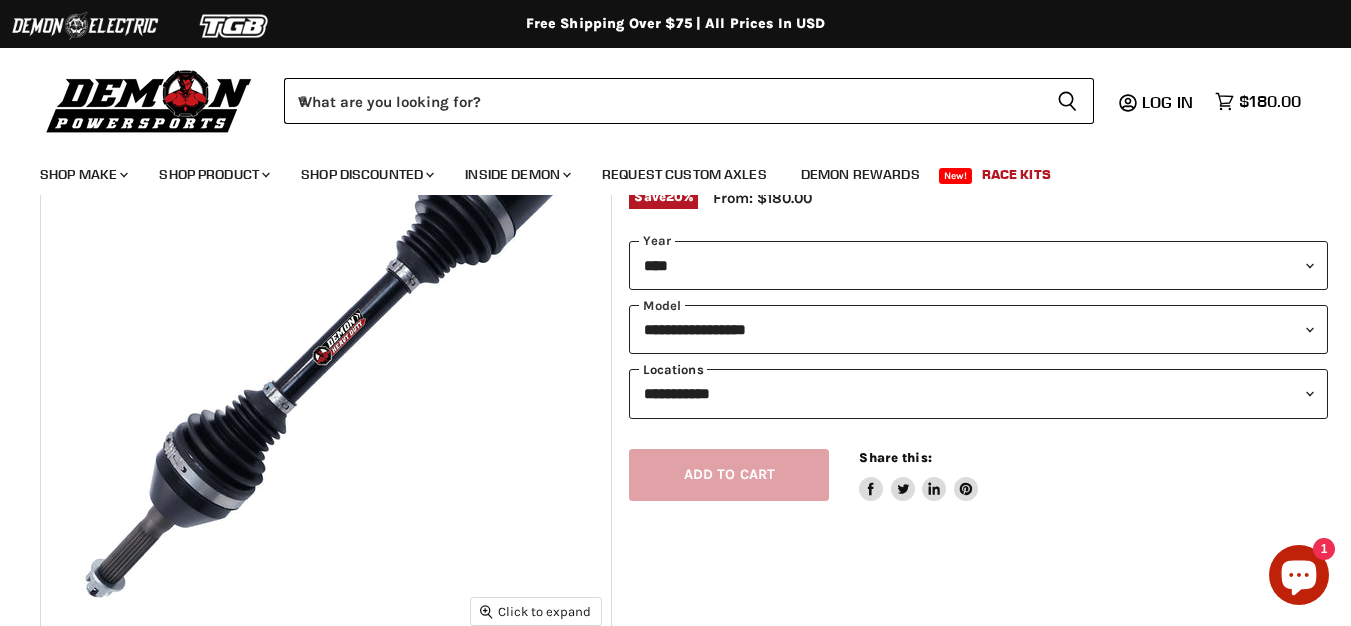 click on "**********" at bounding box center [978, 393] 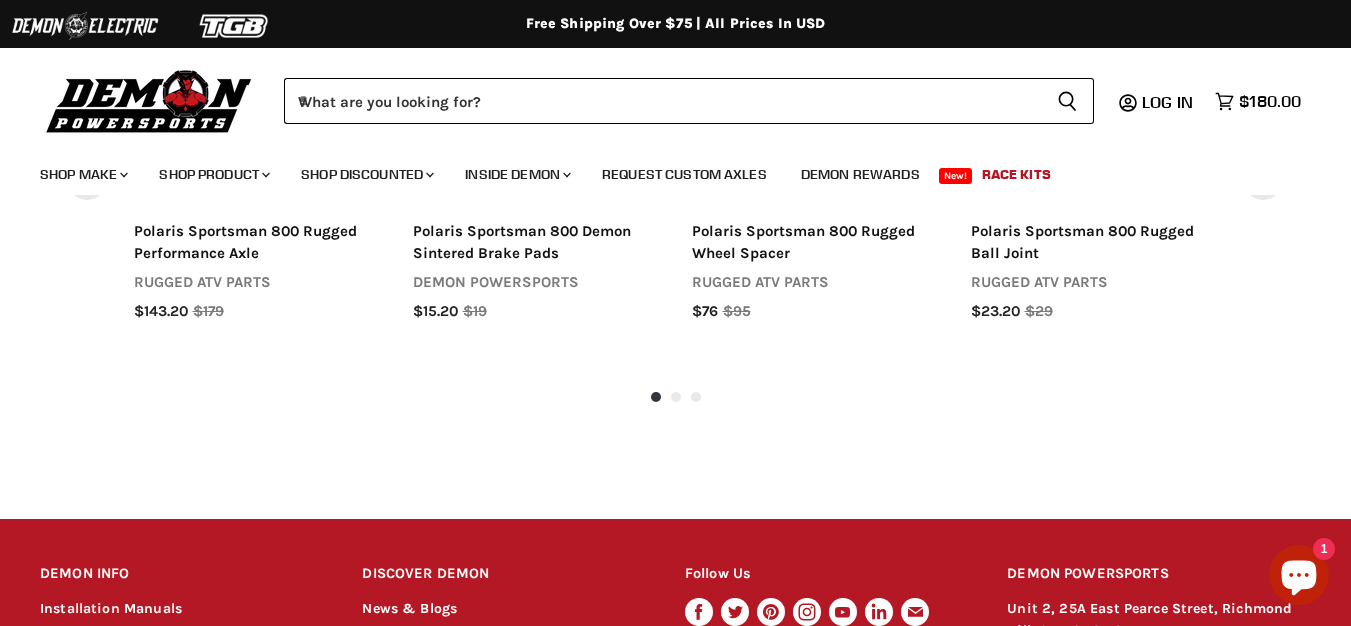 scroll, scrollTop: 2650, scrollLeft: 0, axis: vertical 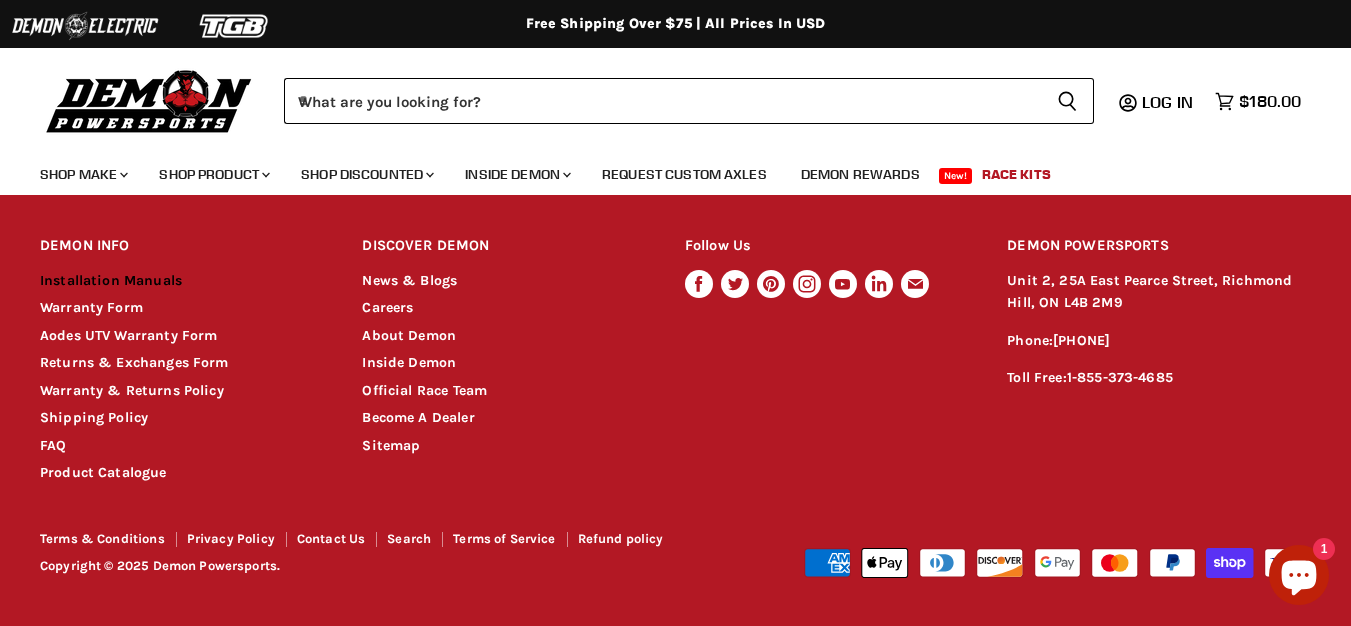 click on "Installation Manuals" at bounding box center [111, 280] 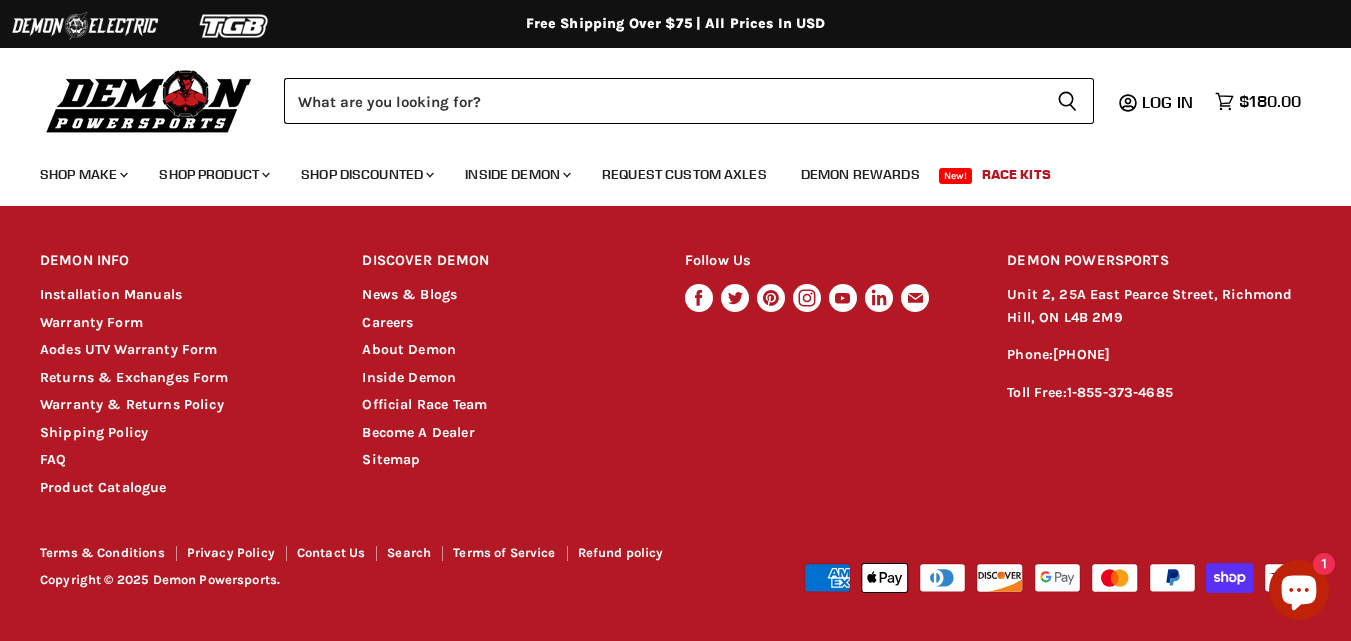 scroll, scrollTop: 759, scrollLeft: 0, axis: vertical 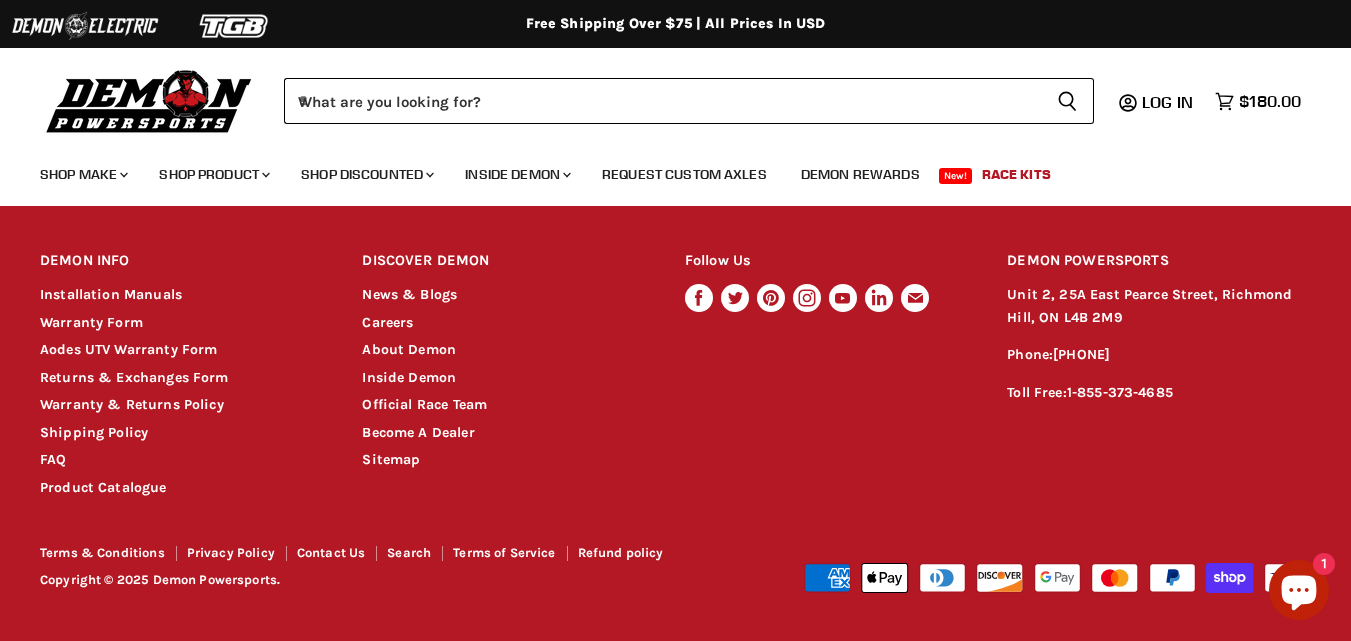click 